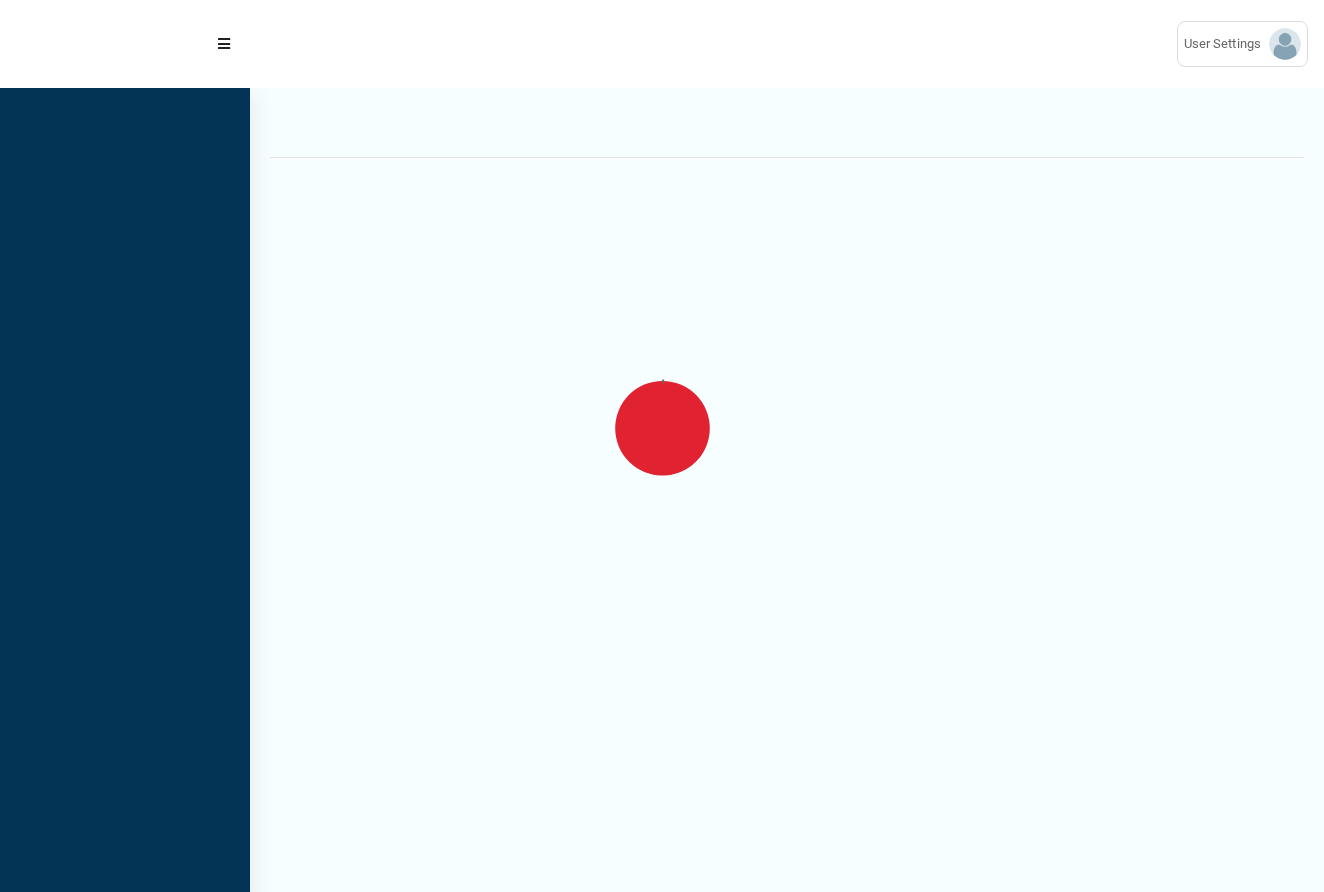 scroll, scrollTop: 0, scrollLeft: 0, axis: both 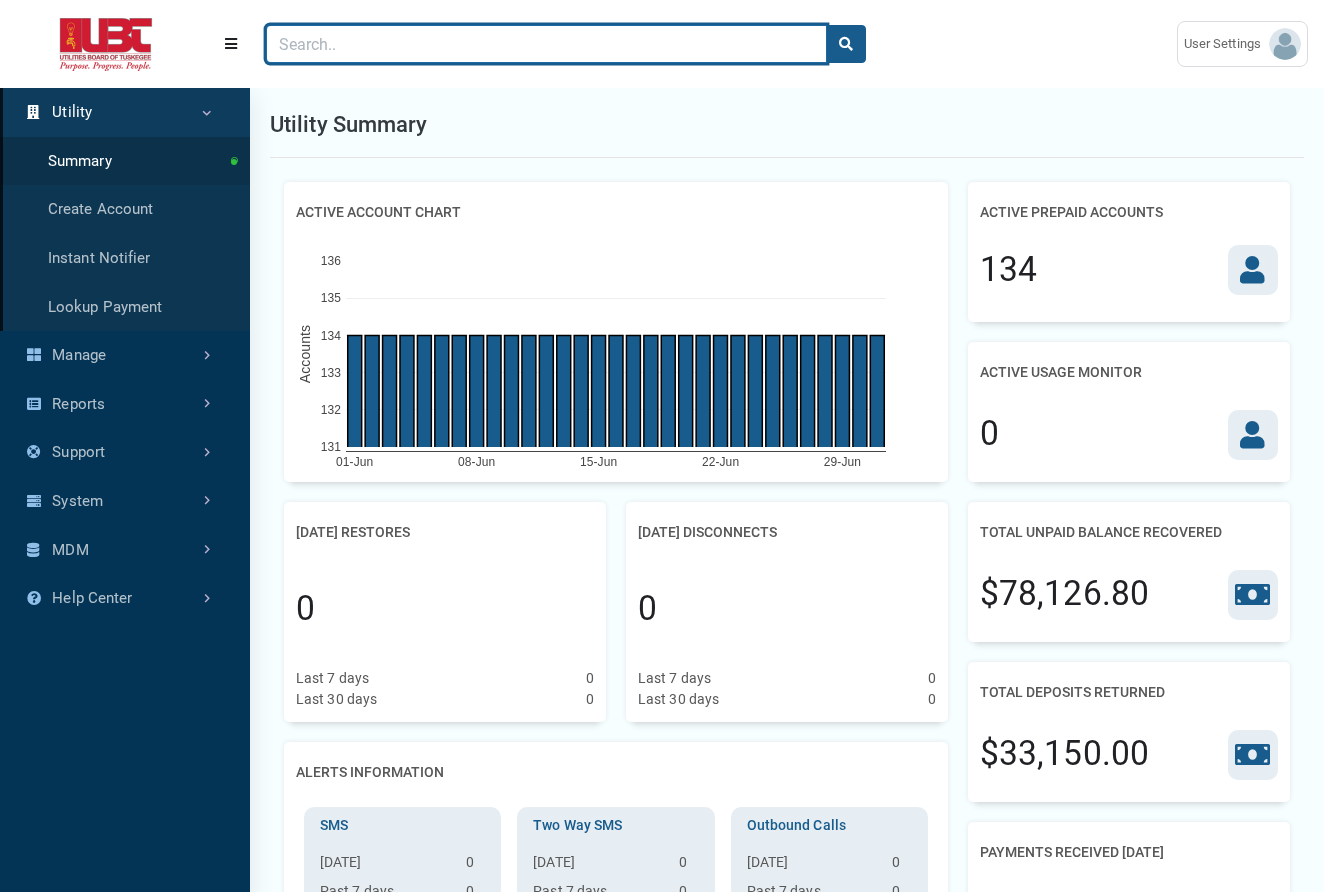 click at bounding box center [546, 44] 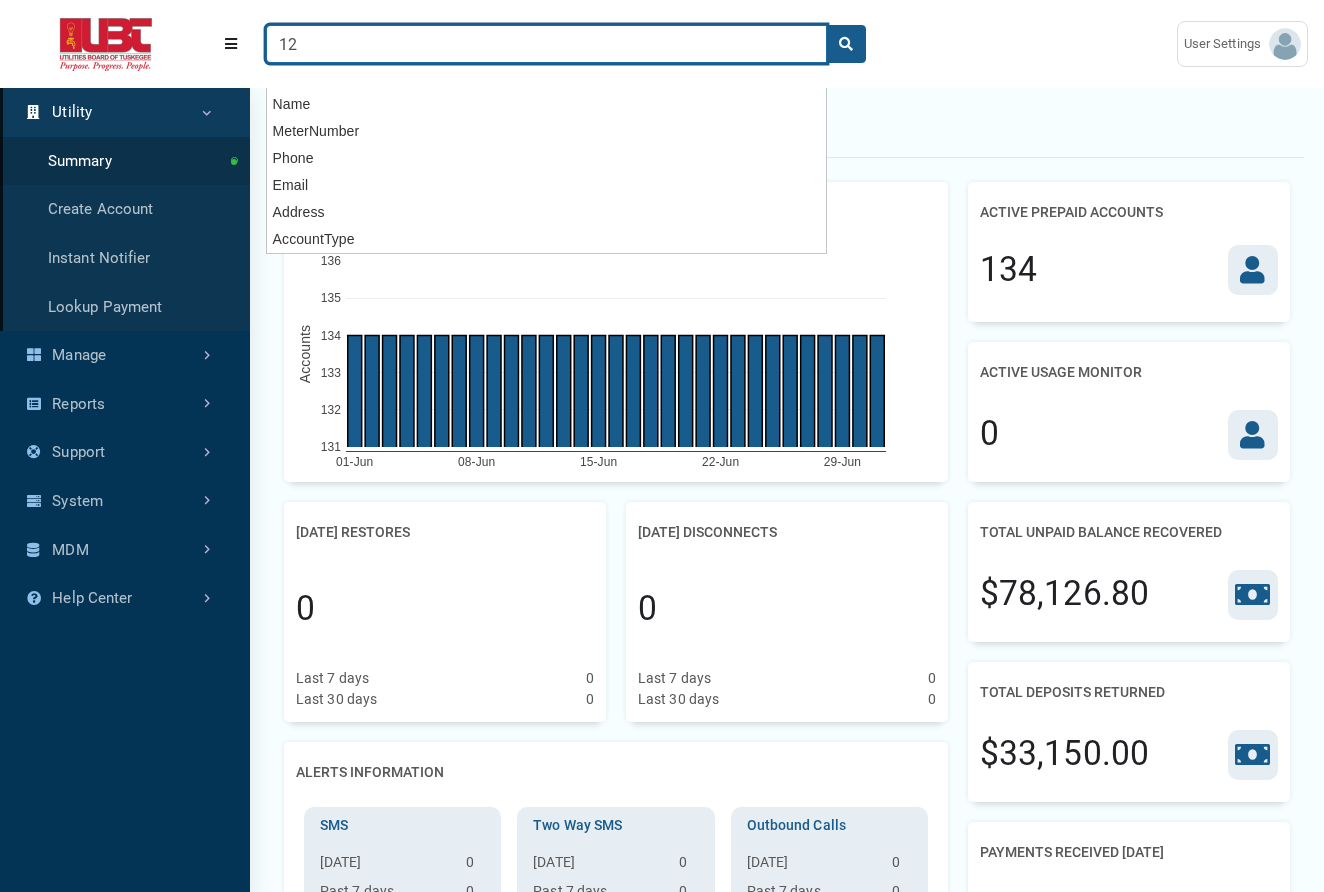 type on "12" 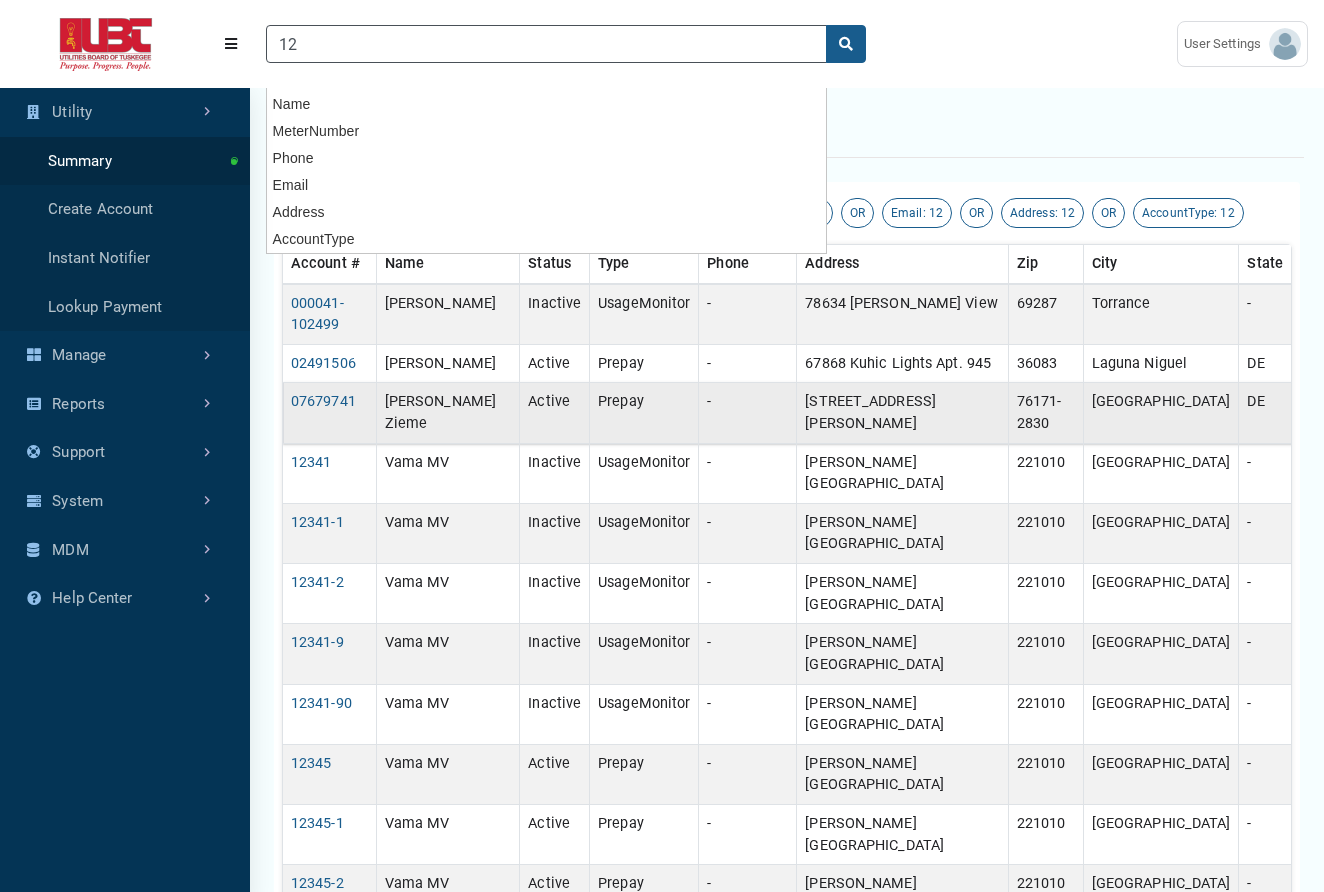 click on "Assunta Zieme" at bounding box center [448, 413] 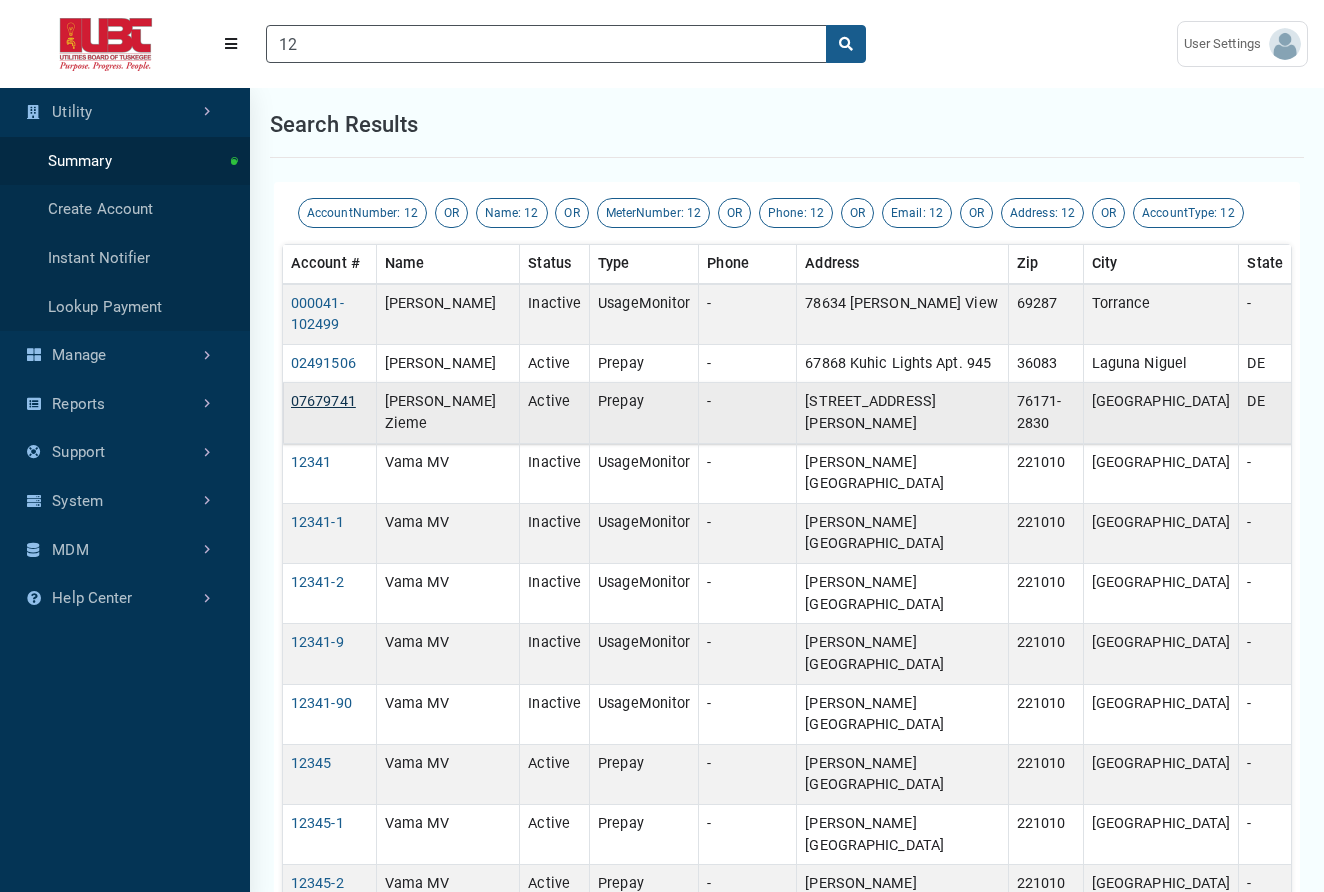 click on "07679741" at bounding box center [323, 401] 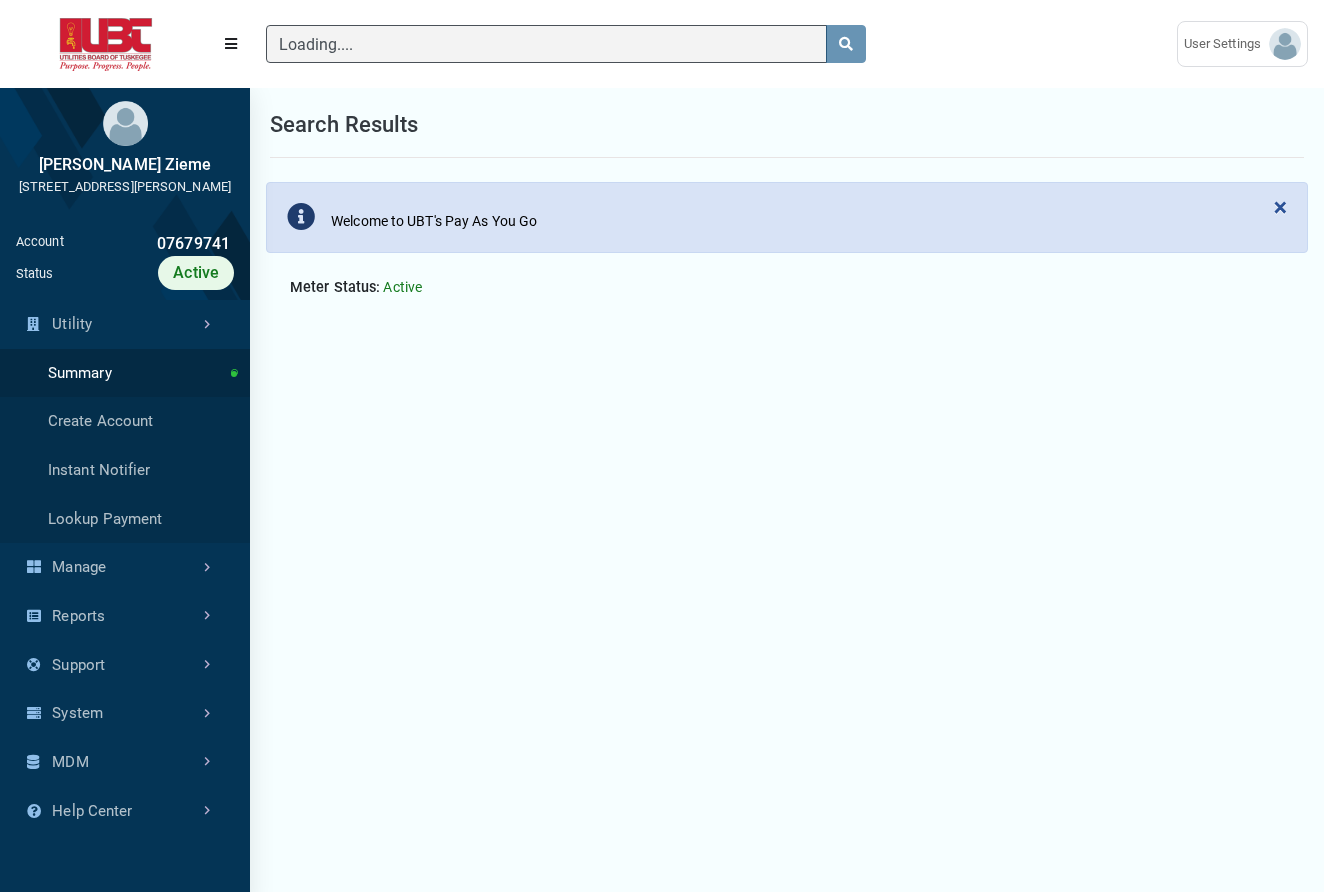 scroll, scrollTop: 589, scrollLeft: 250, axis: both 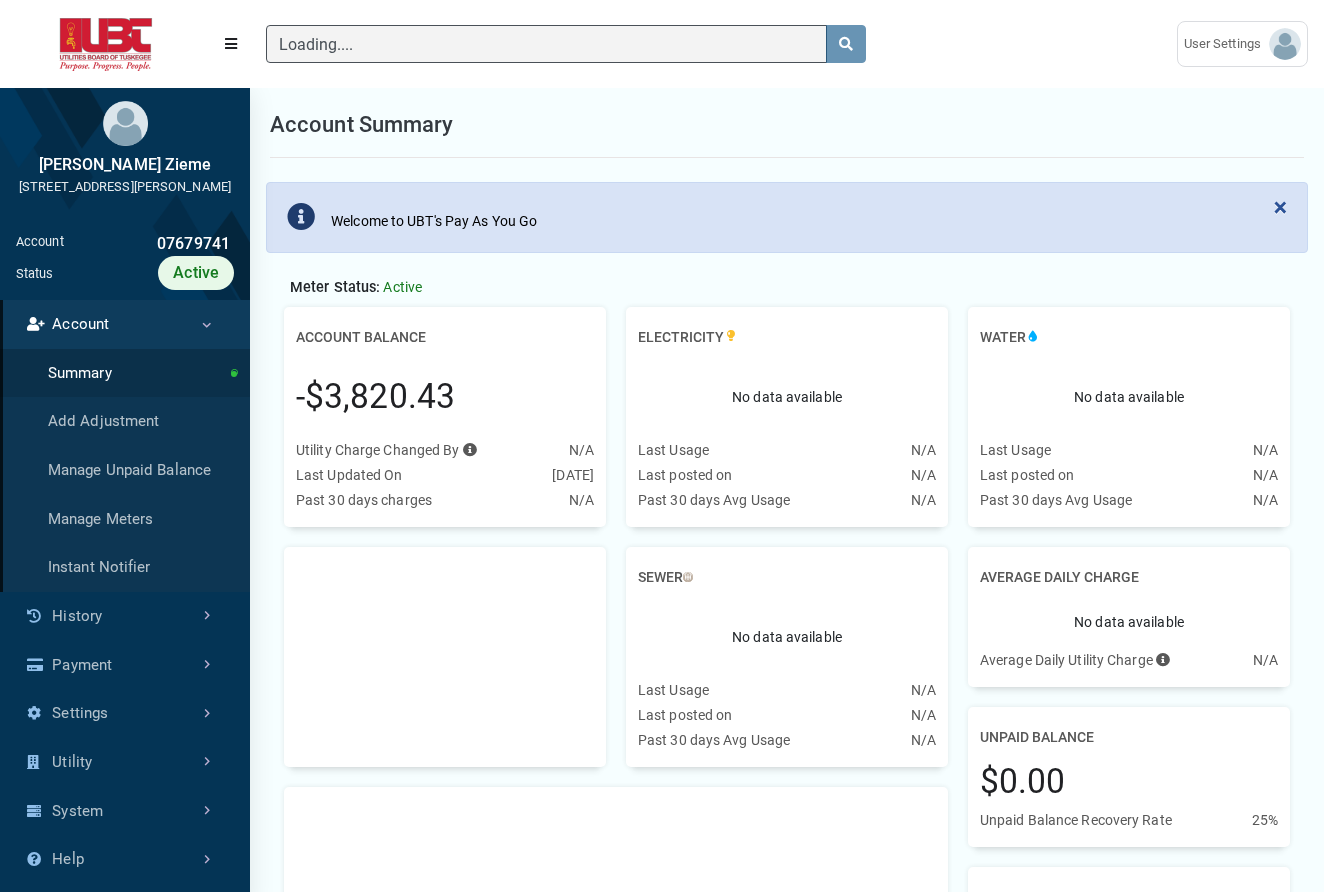 type 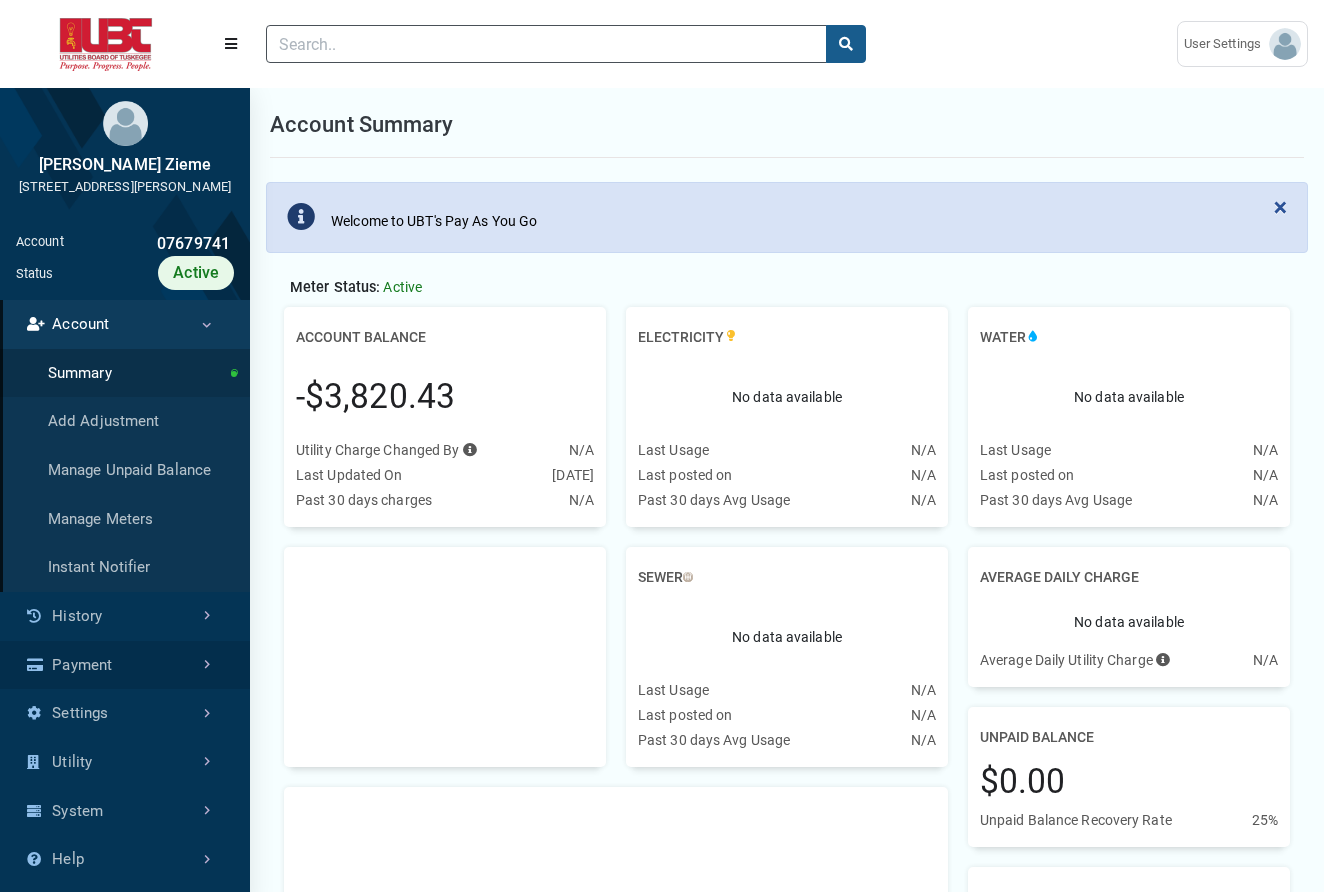 click on "Payment" at bounding box center [125, 665] 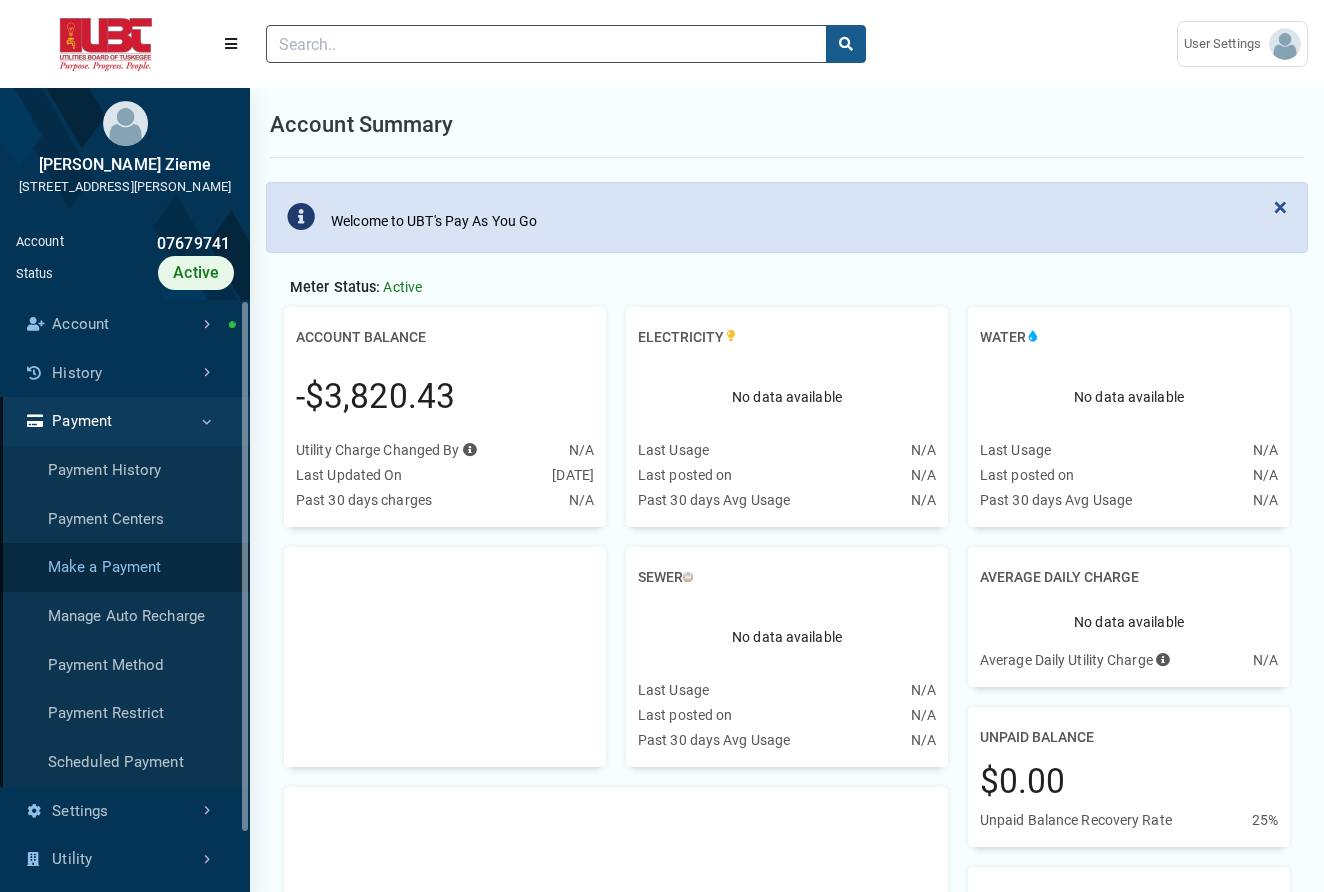 click on "Make a Payment" at bounding box center (125, 567) 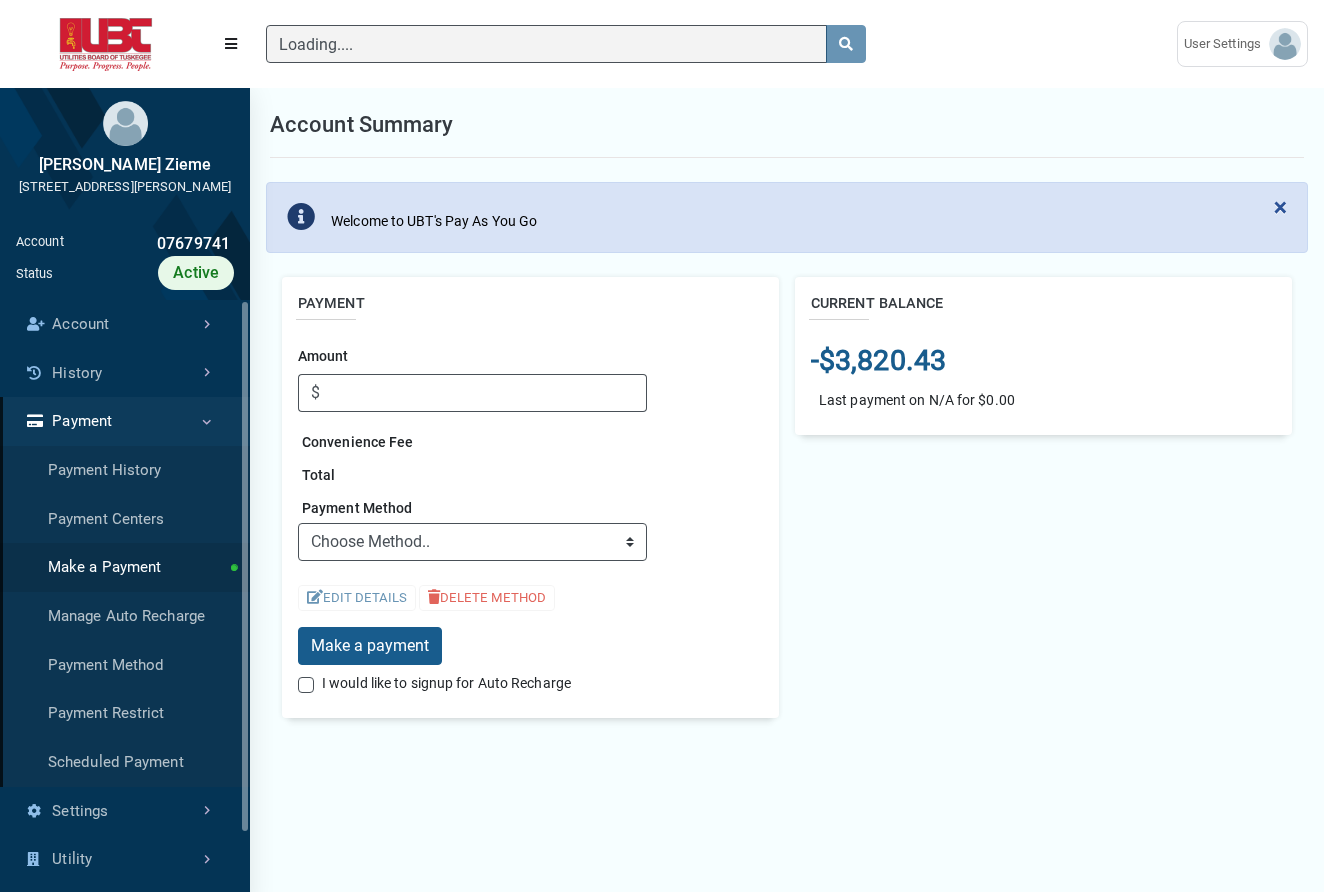 type 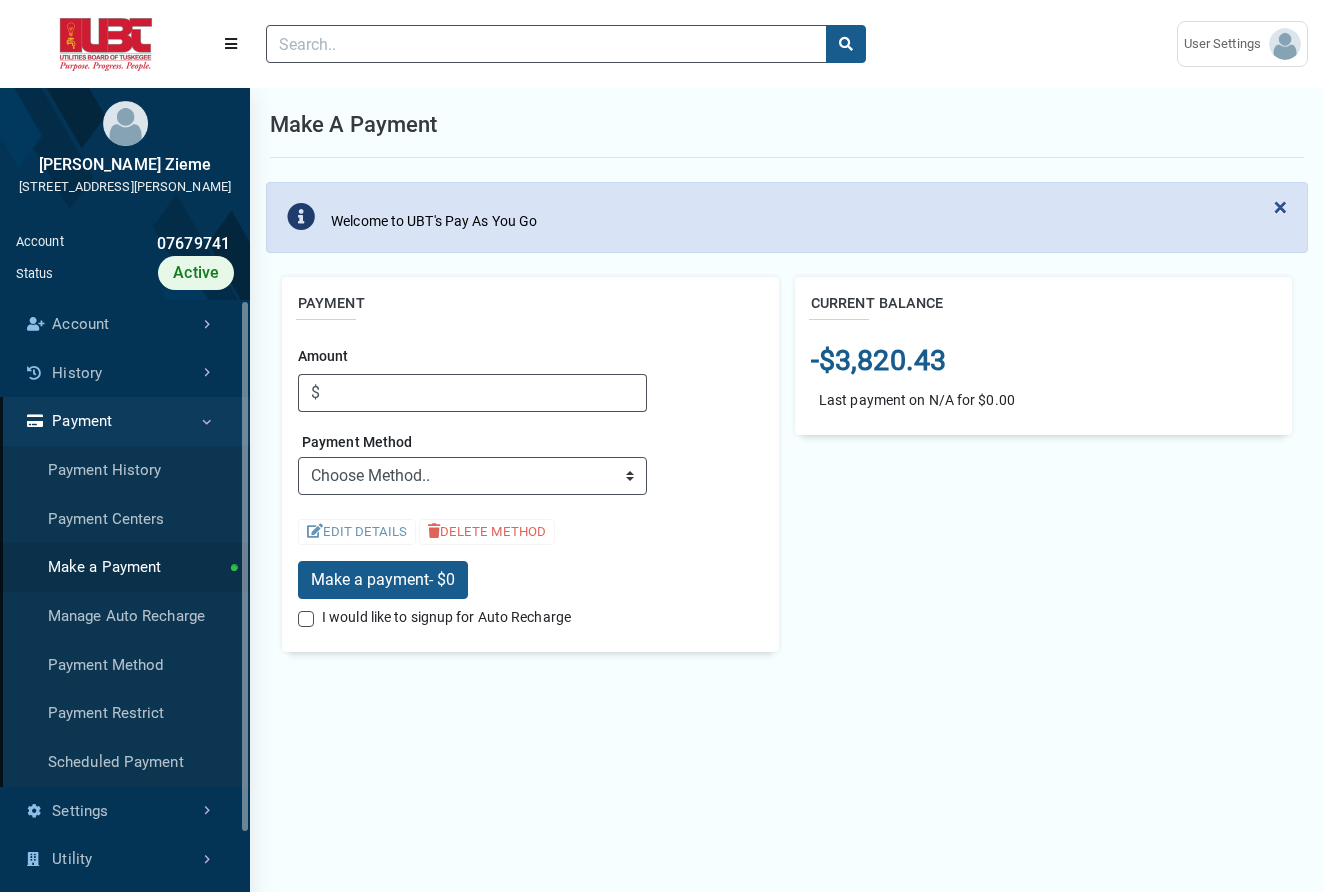 scroll, scrollTop: 0, scrollLeft: 0, axis: both 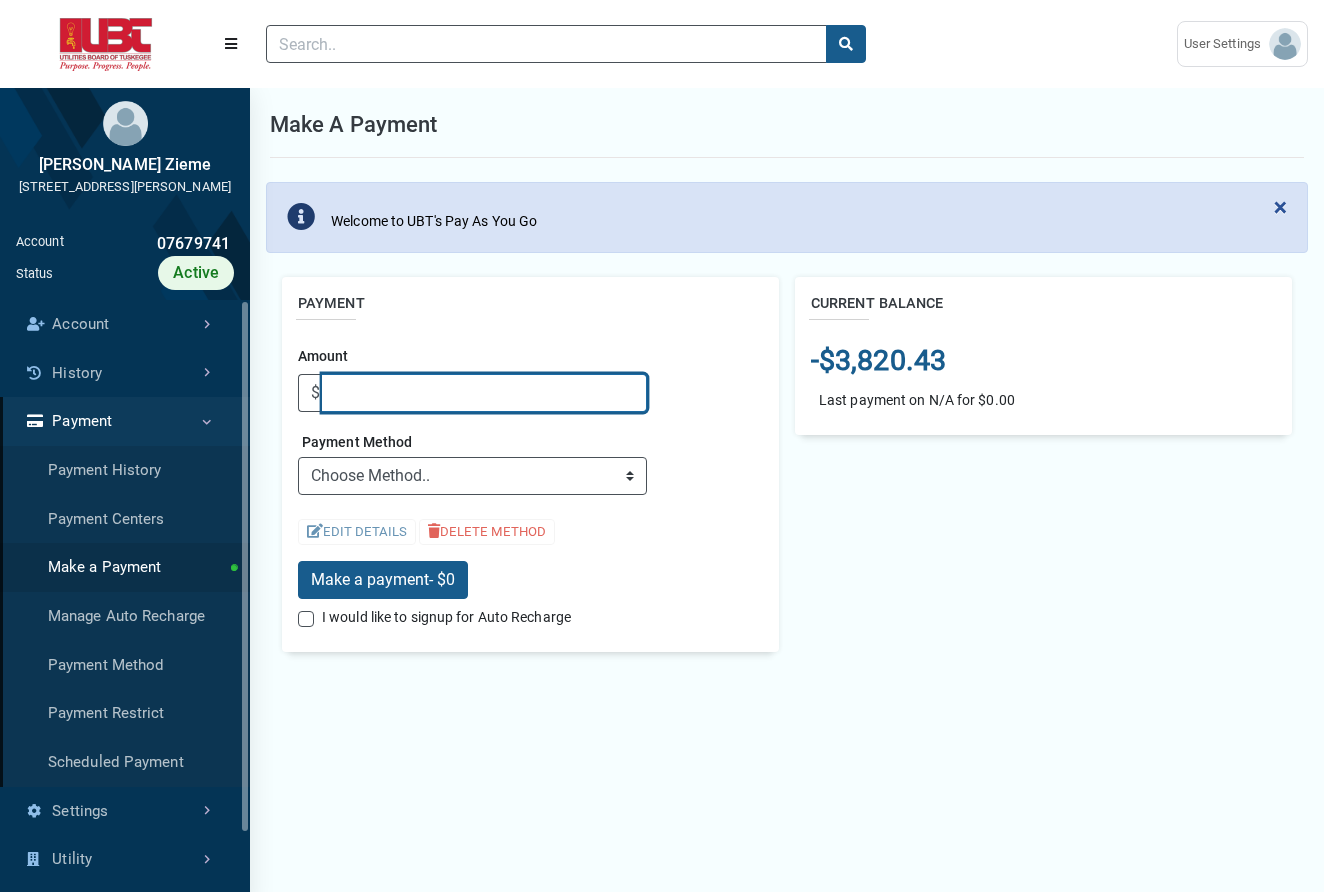 click on "Amount" at bounding box center [484, 393] 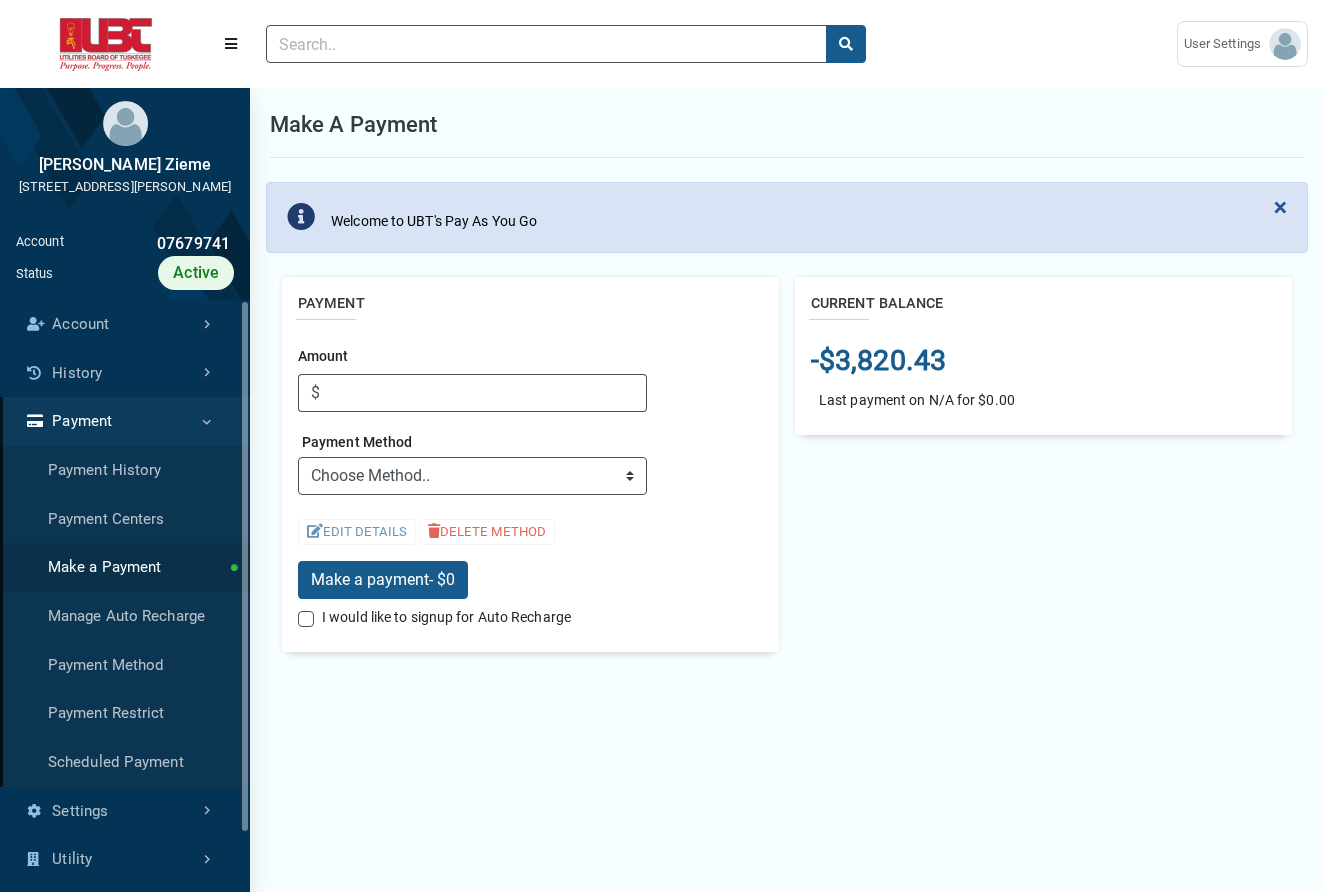 click on "I would like to signup for Auto Recharge" at bounding box center [530, 617] 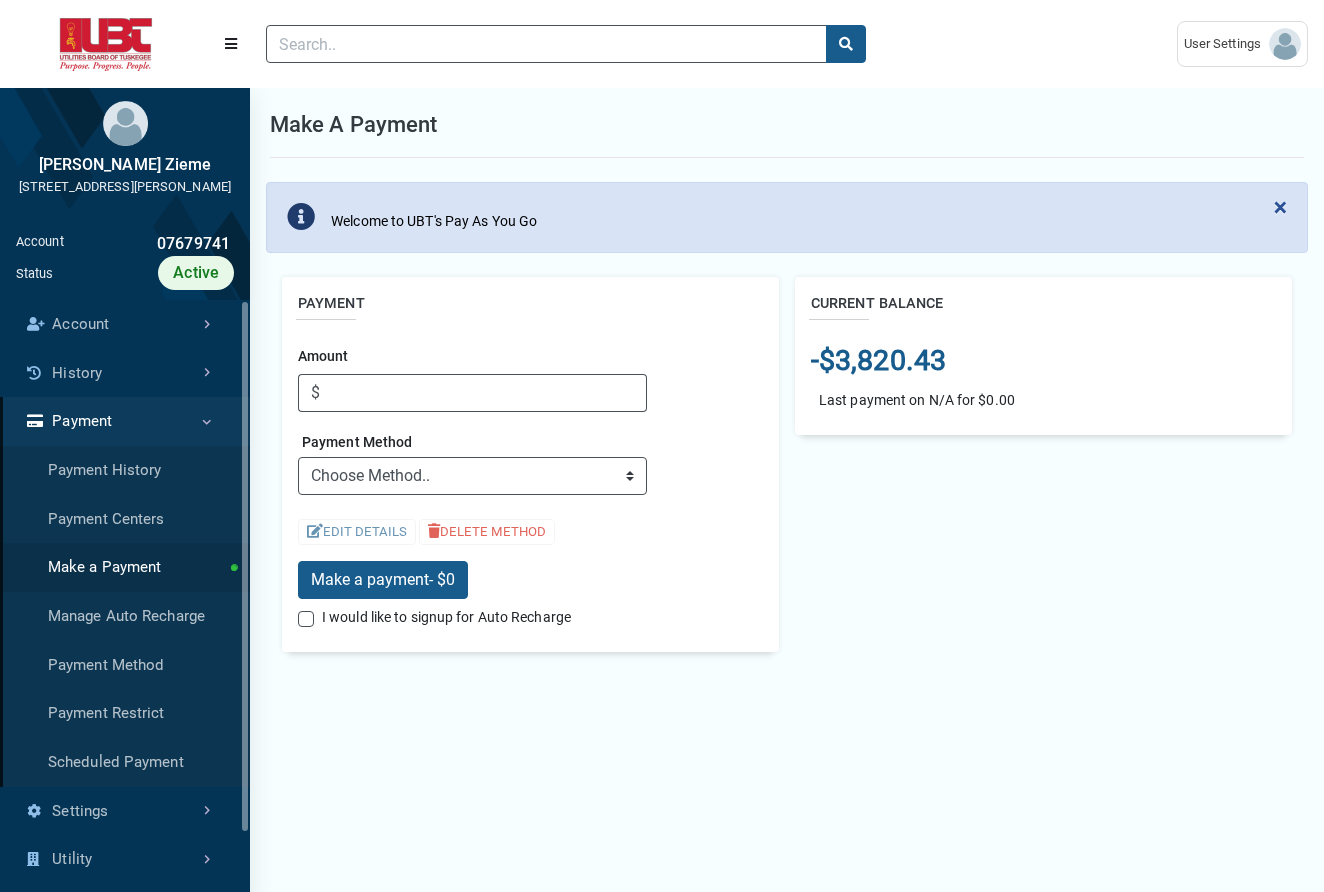 click on "User Settings" at bounding box center (1226, 44) 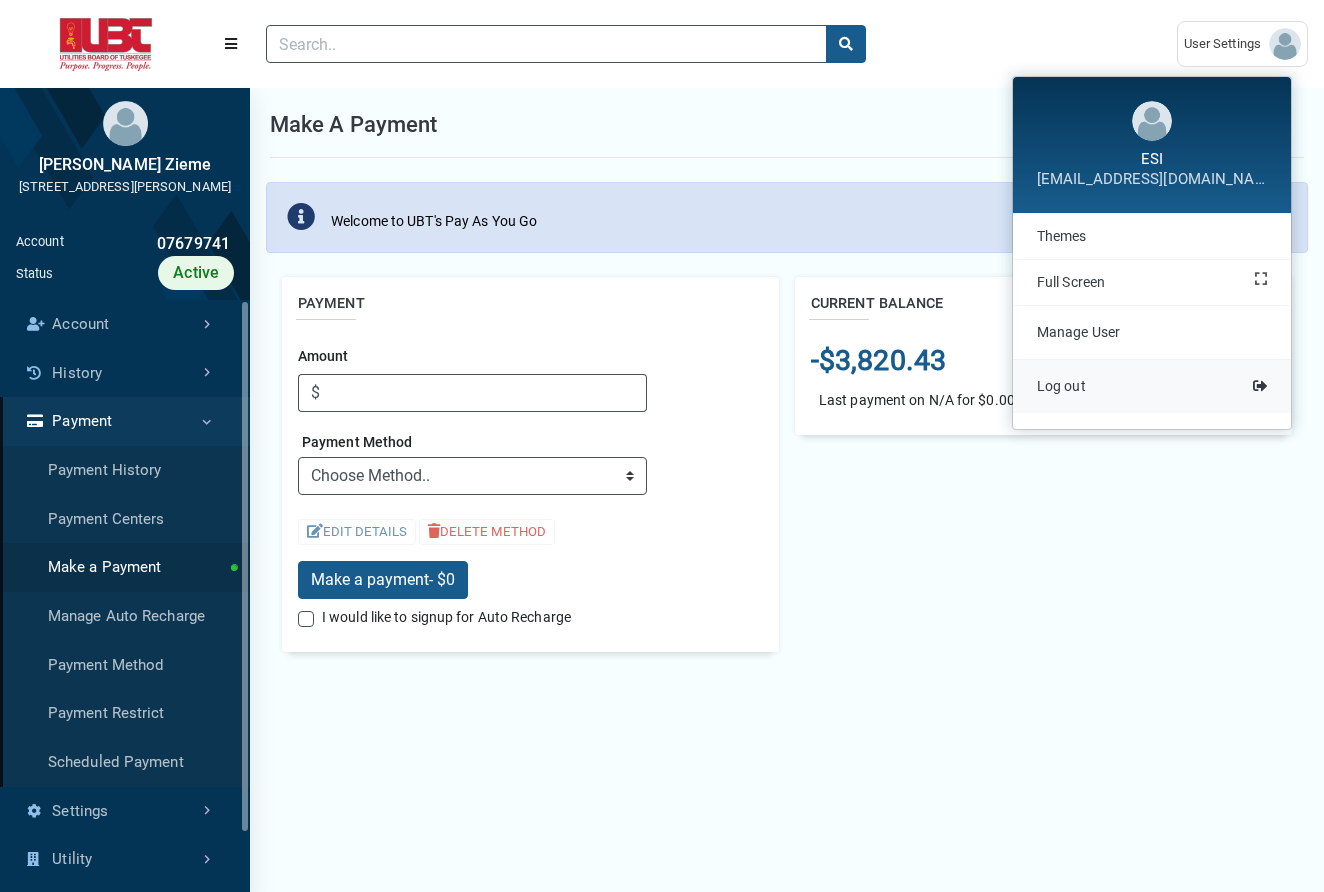 click on "Log out" at bounding box center (1152, 386) 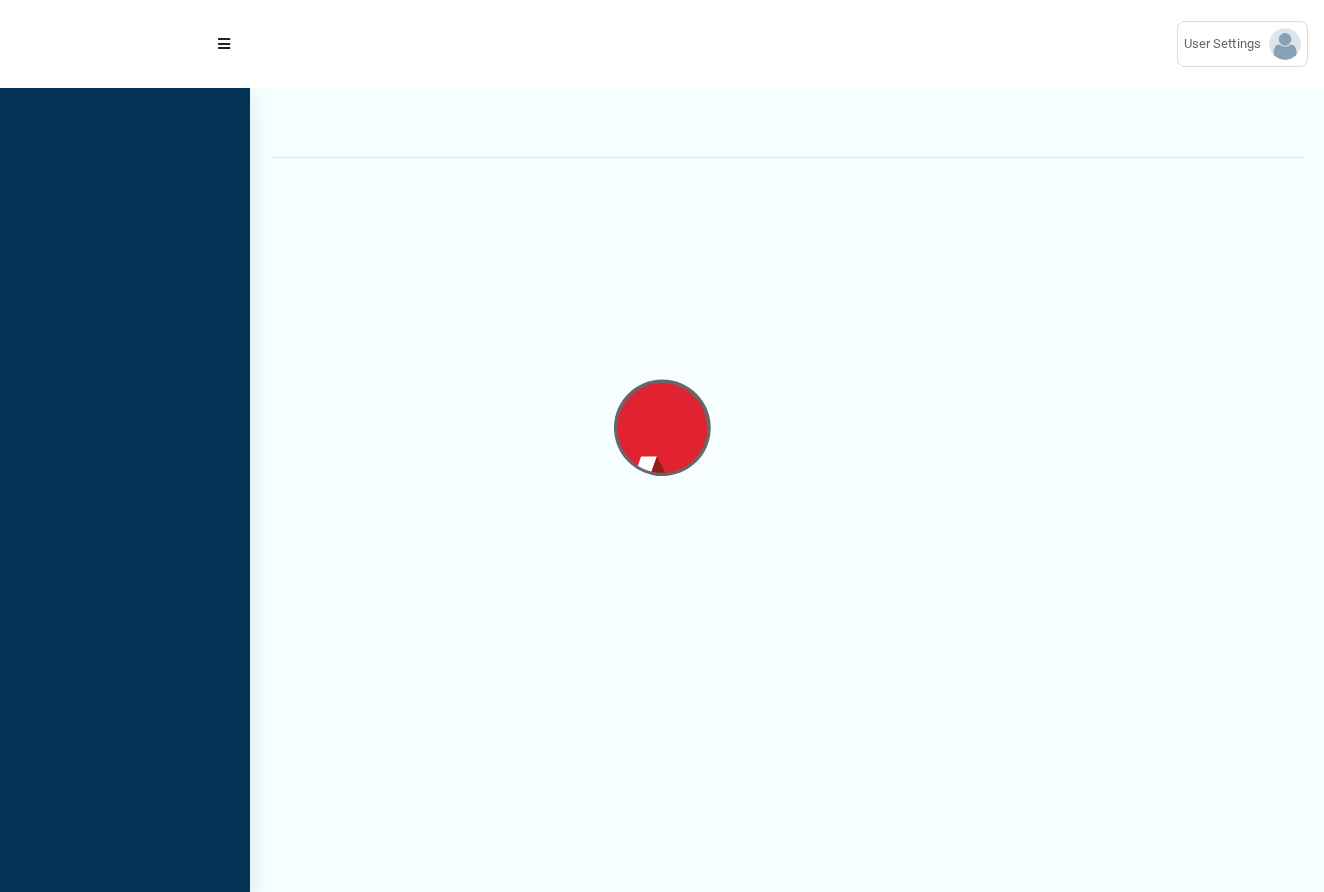 scroll, scrollTop: 0, scrollLeft: 0, axis: both 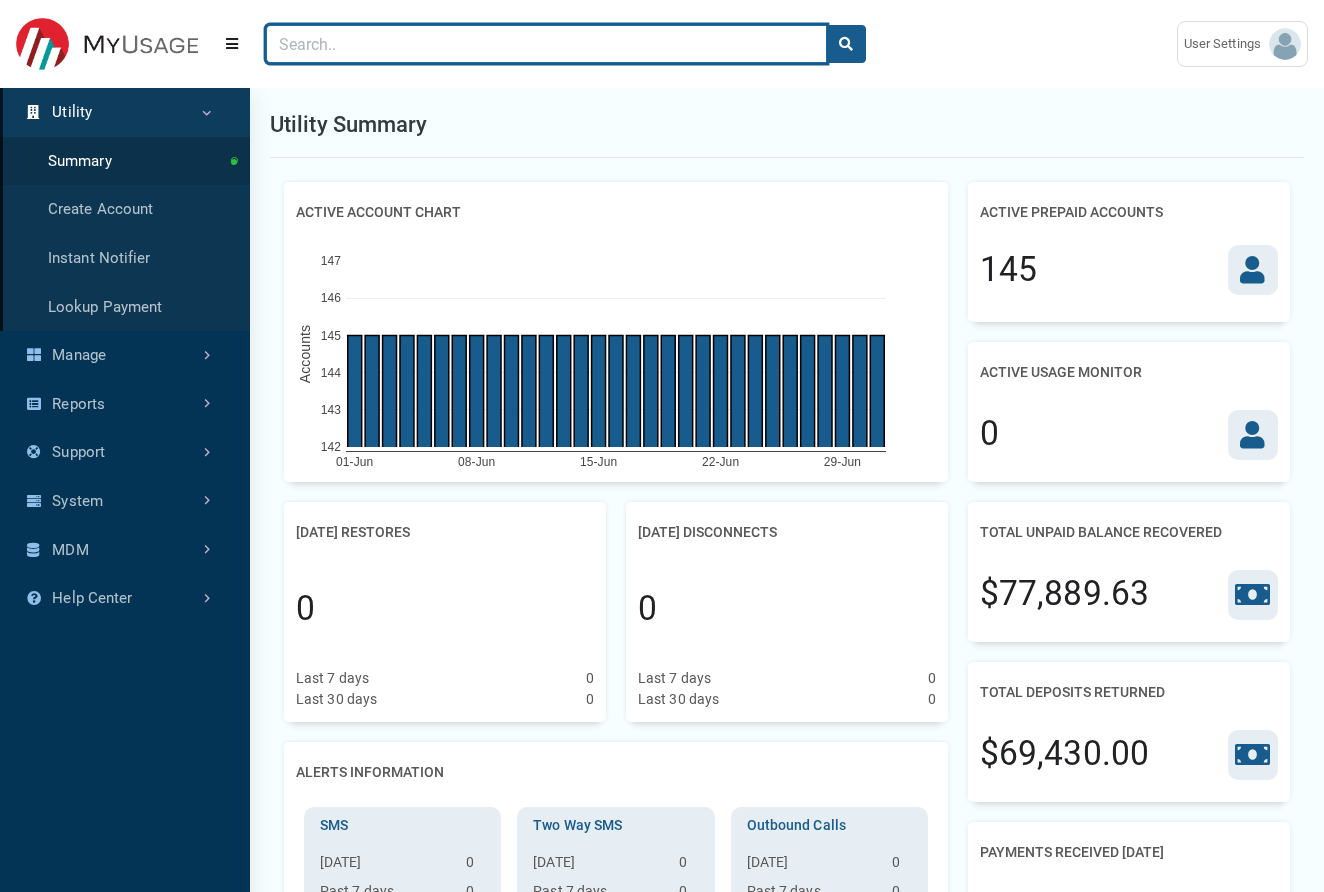 click at bounding box center (546, 44) 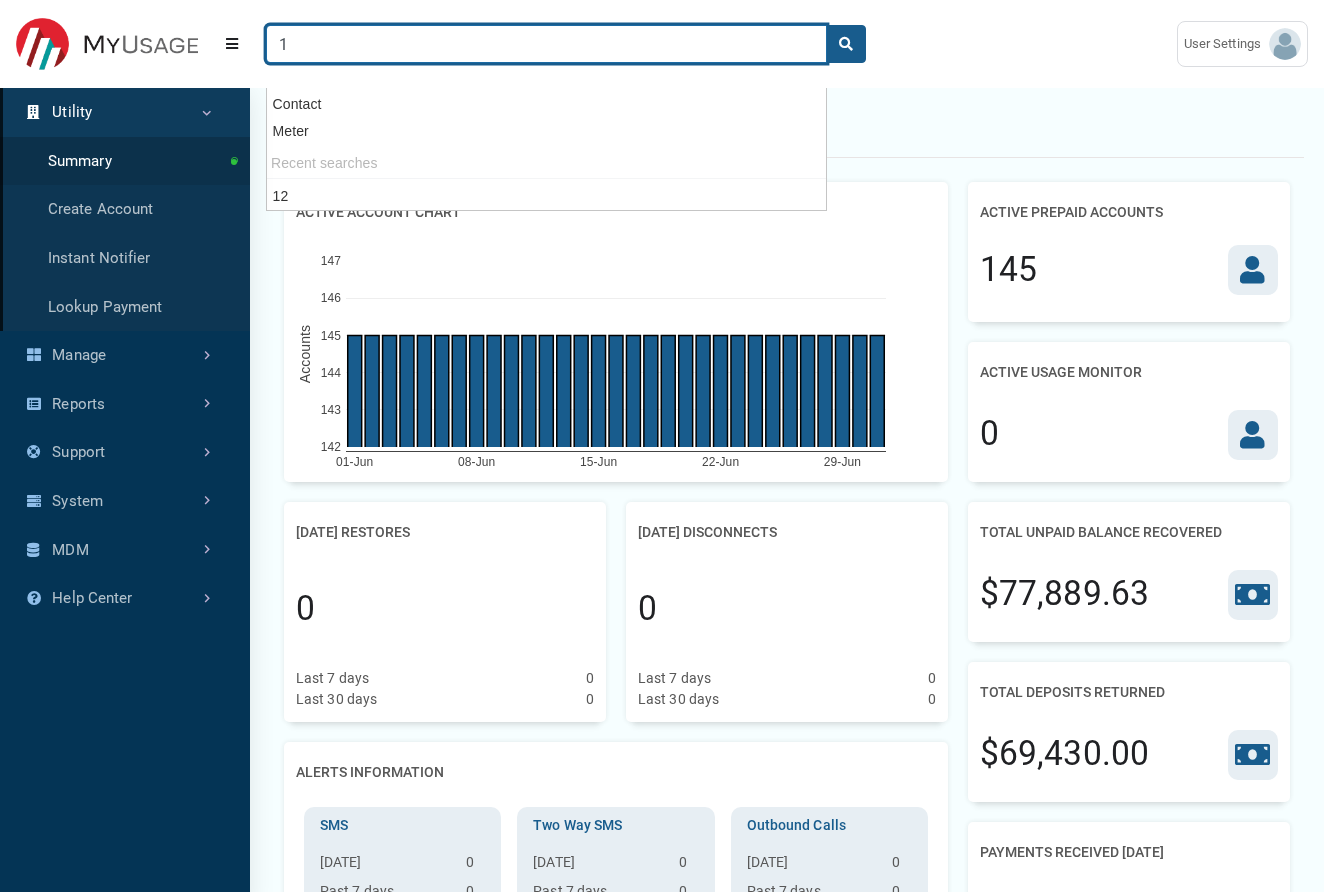 type on "1" 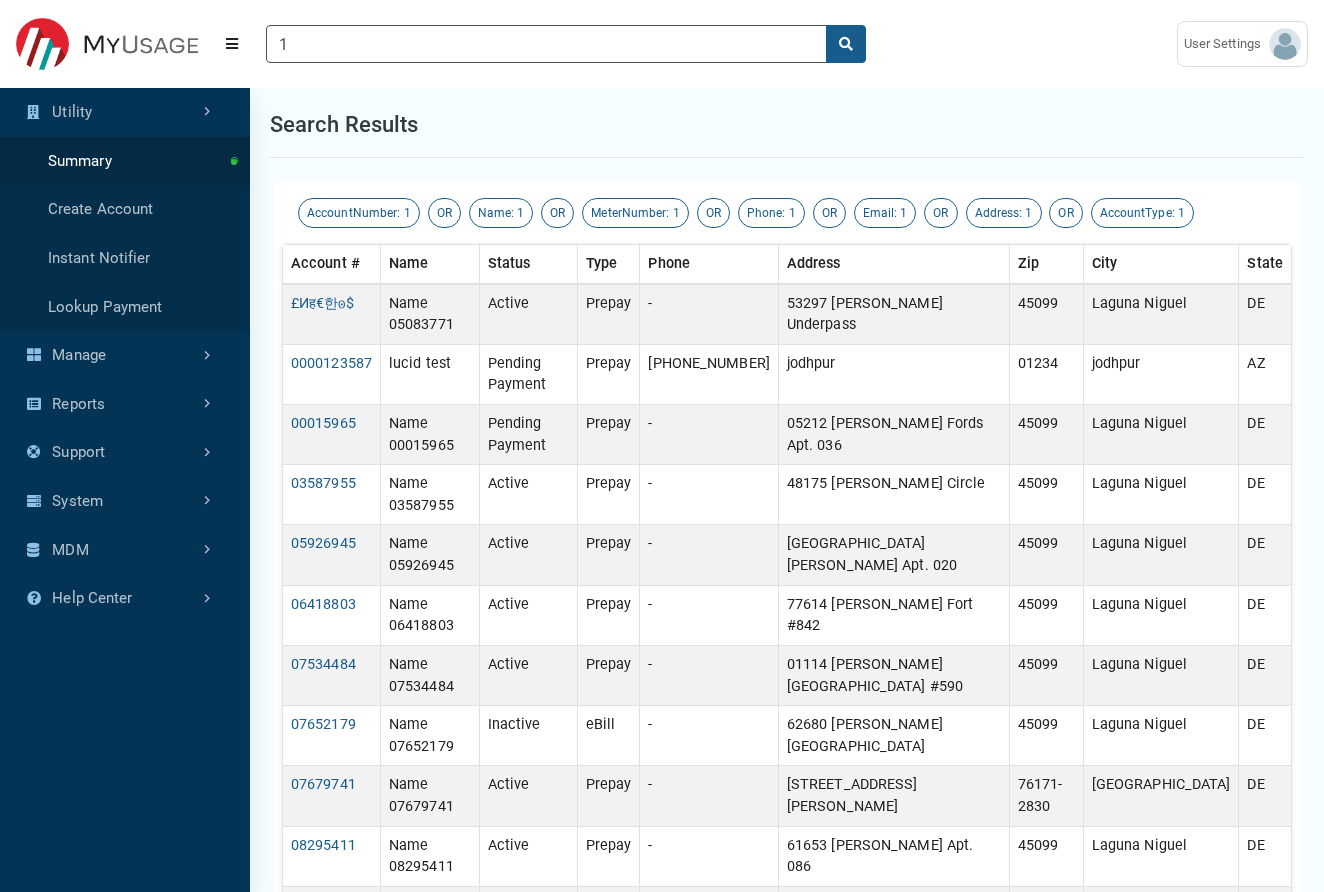 click on "Search results" at bounding box center [787, 125] 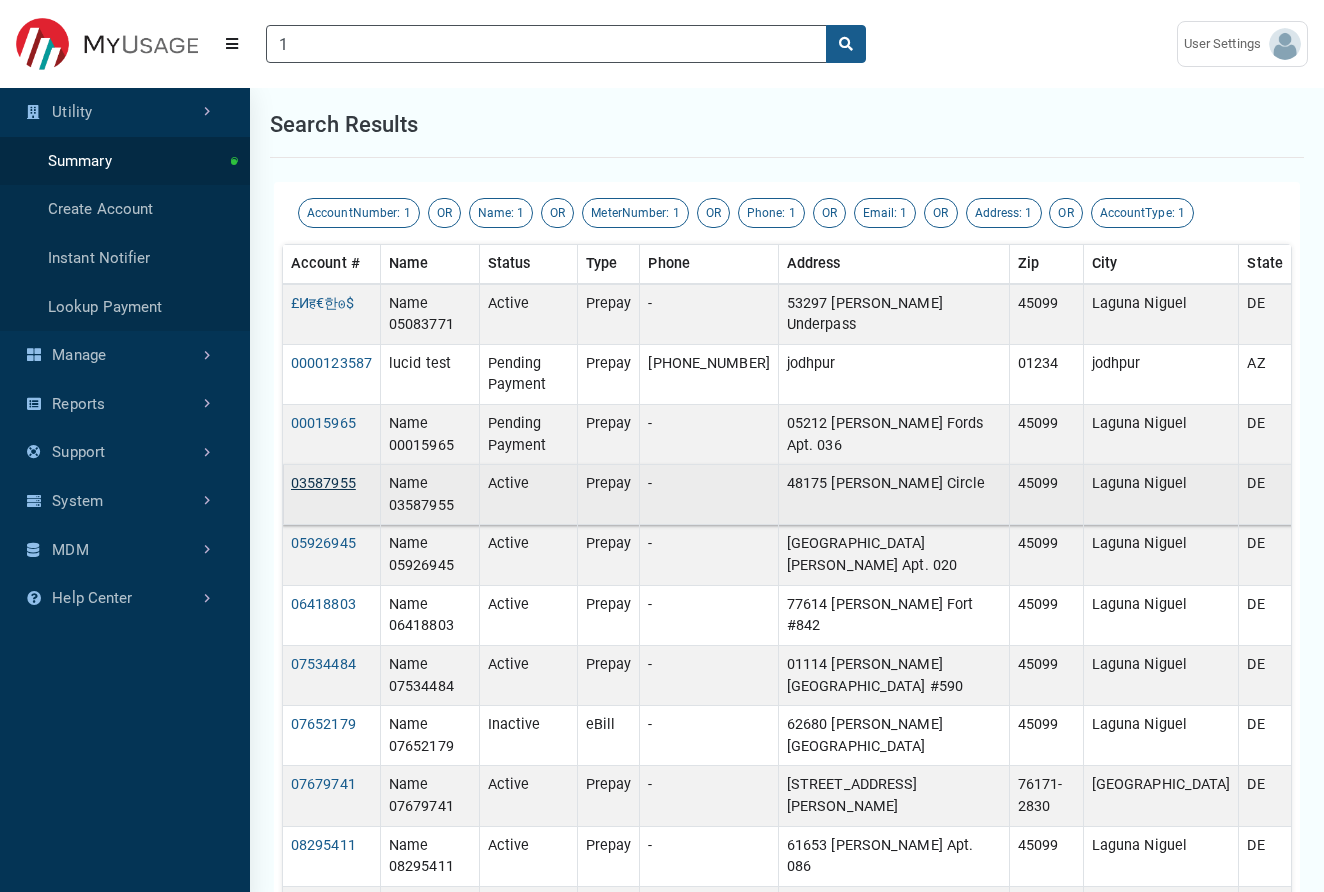 click on "03587955" at bounding box center (323, 483) 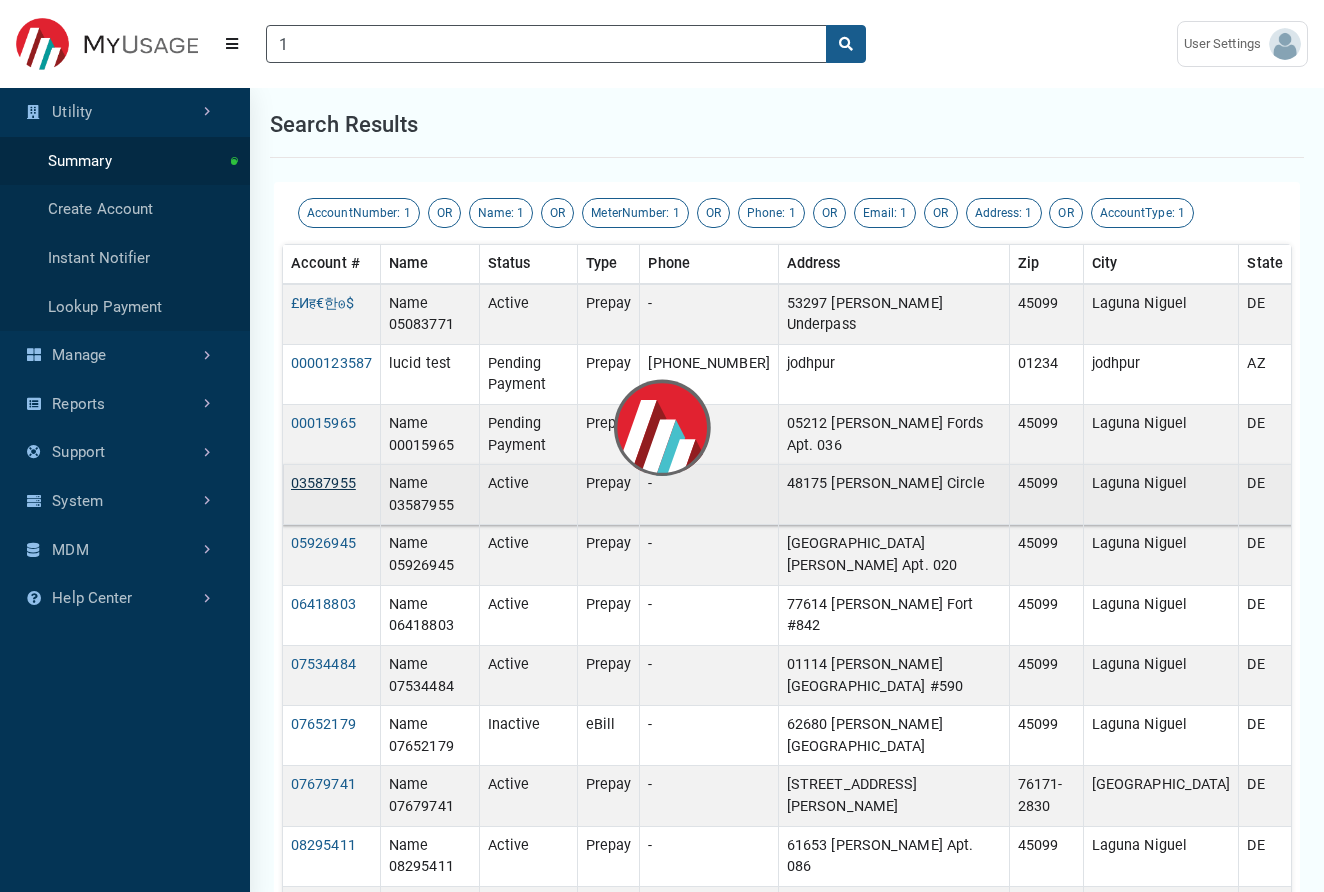 type 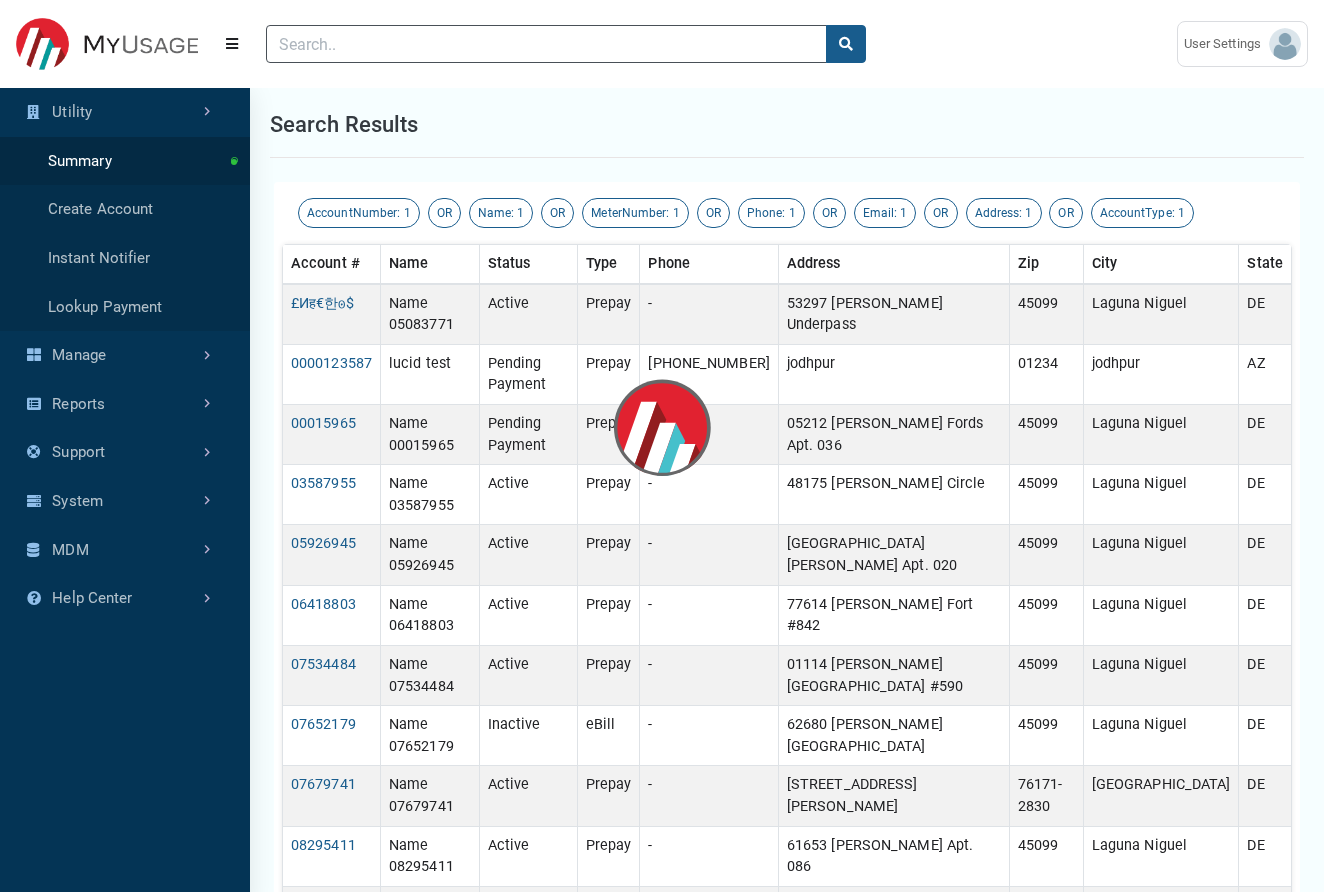 scroll, scrollTop: 0, scrollLeft: 0, axis: both 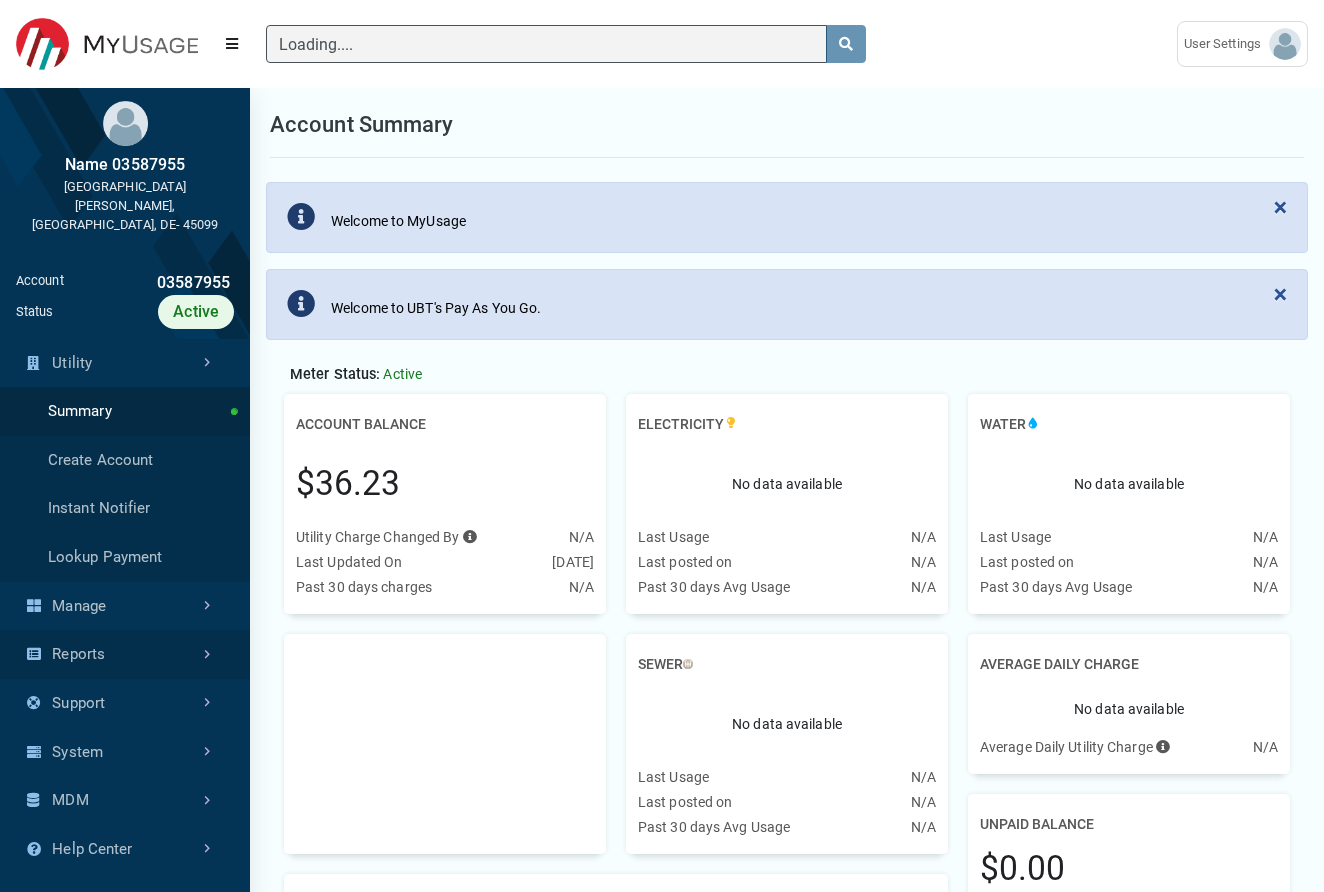 type 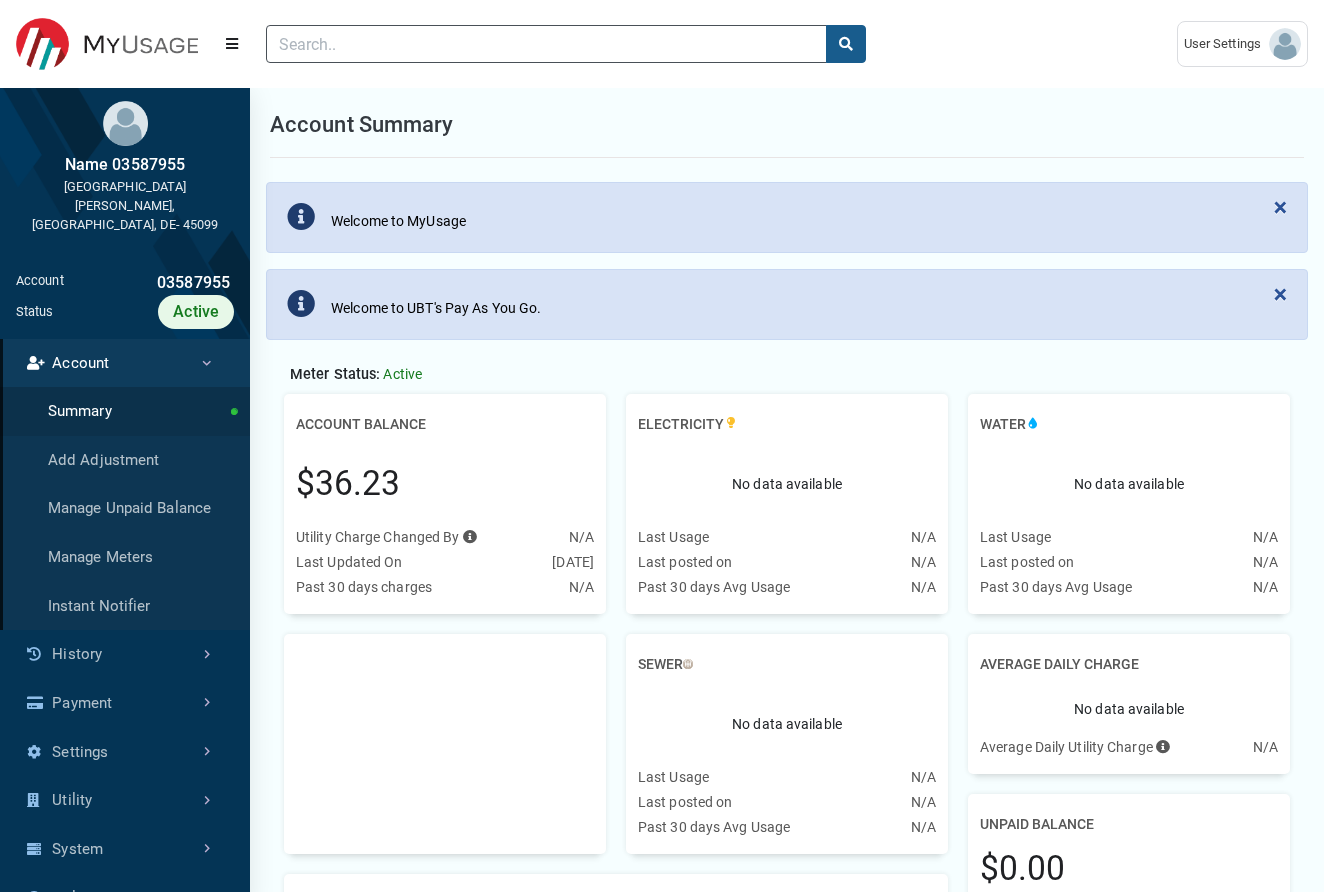 click on "User Settings" at bounding box center (1226, 44) 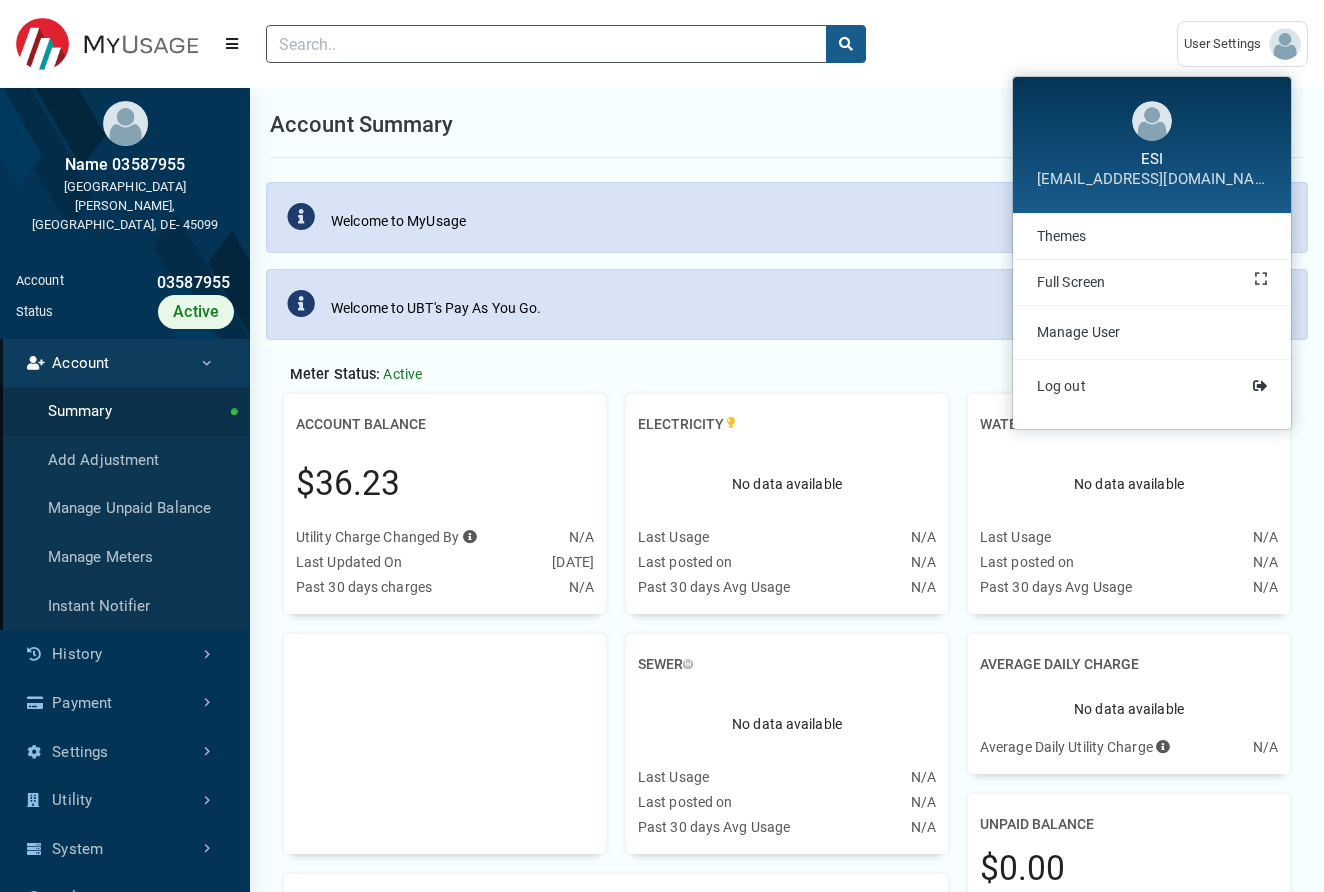 click on "Account Summary" at bounding box center [787, 125] 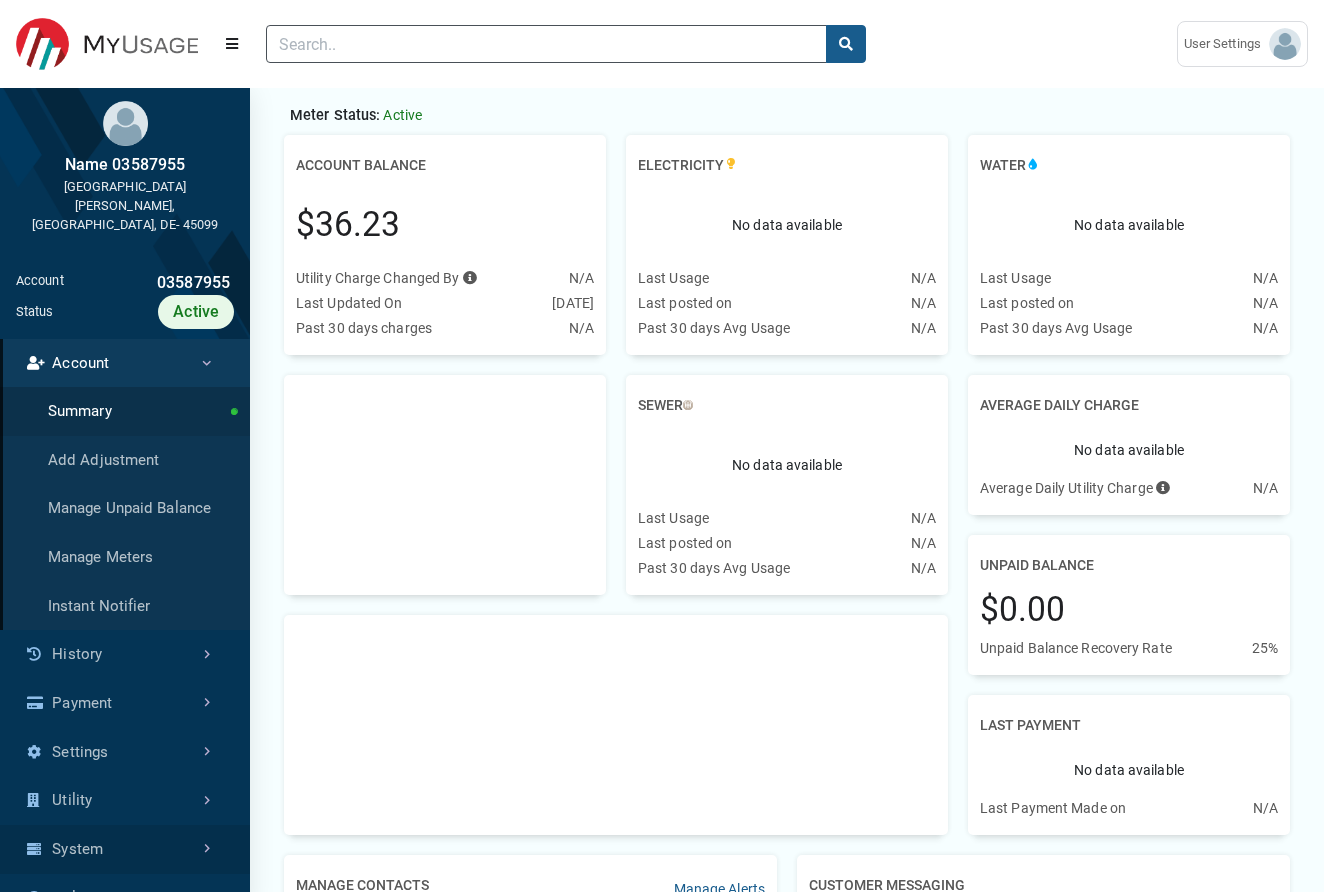 scroll, scrollTop: 279, scrollLeft: 0, axis: vertical 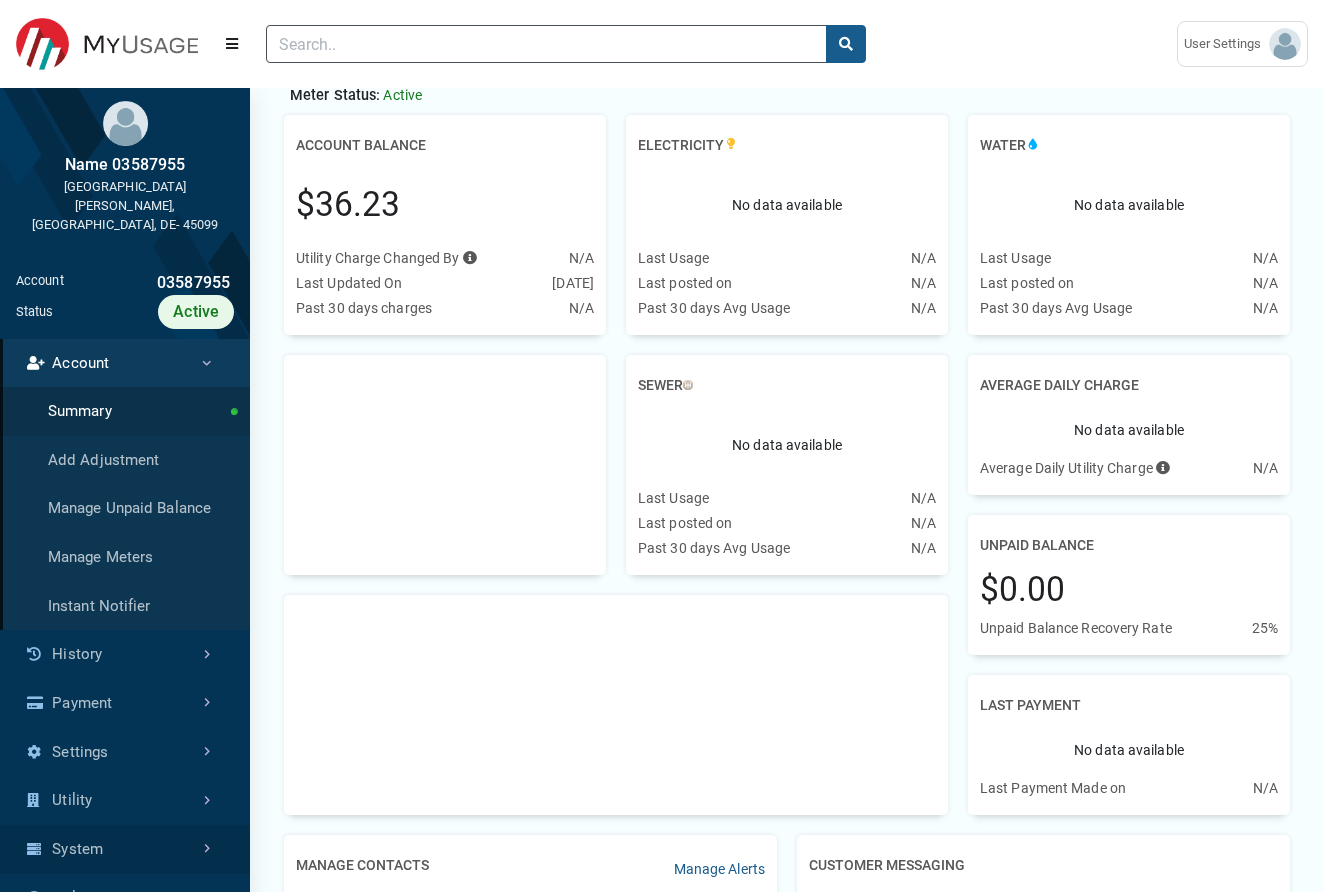 click on "System" at bounding box center (125, 849) 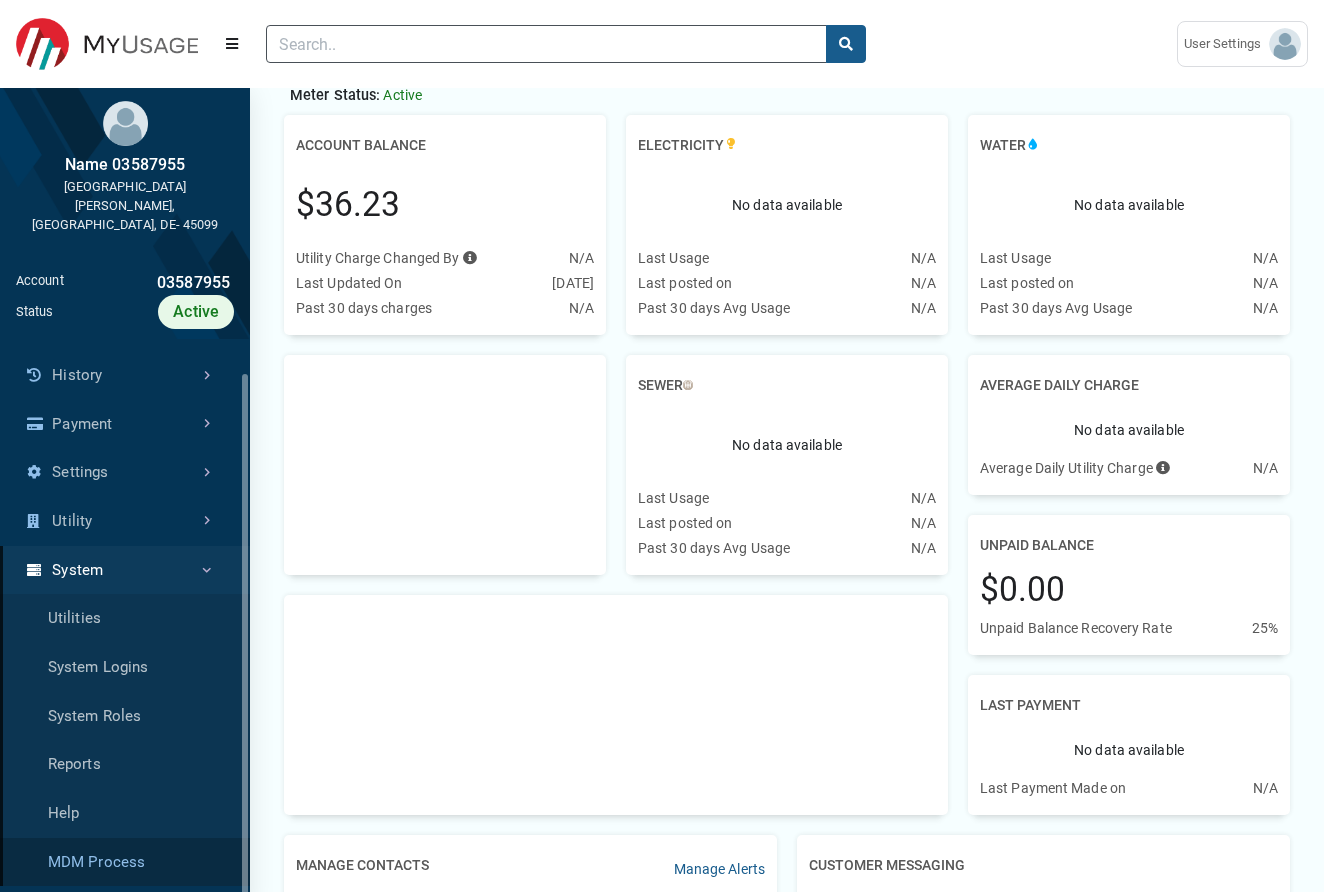 scroll, scrollTop: 35, scrollLeft: 0, axis: vertical 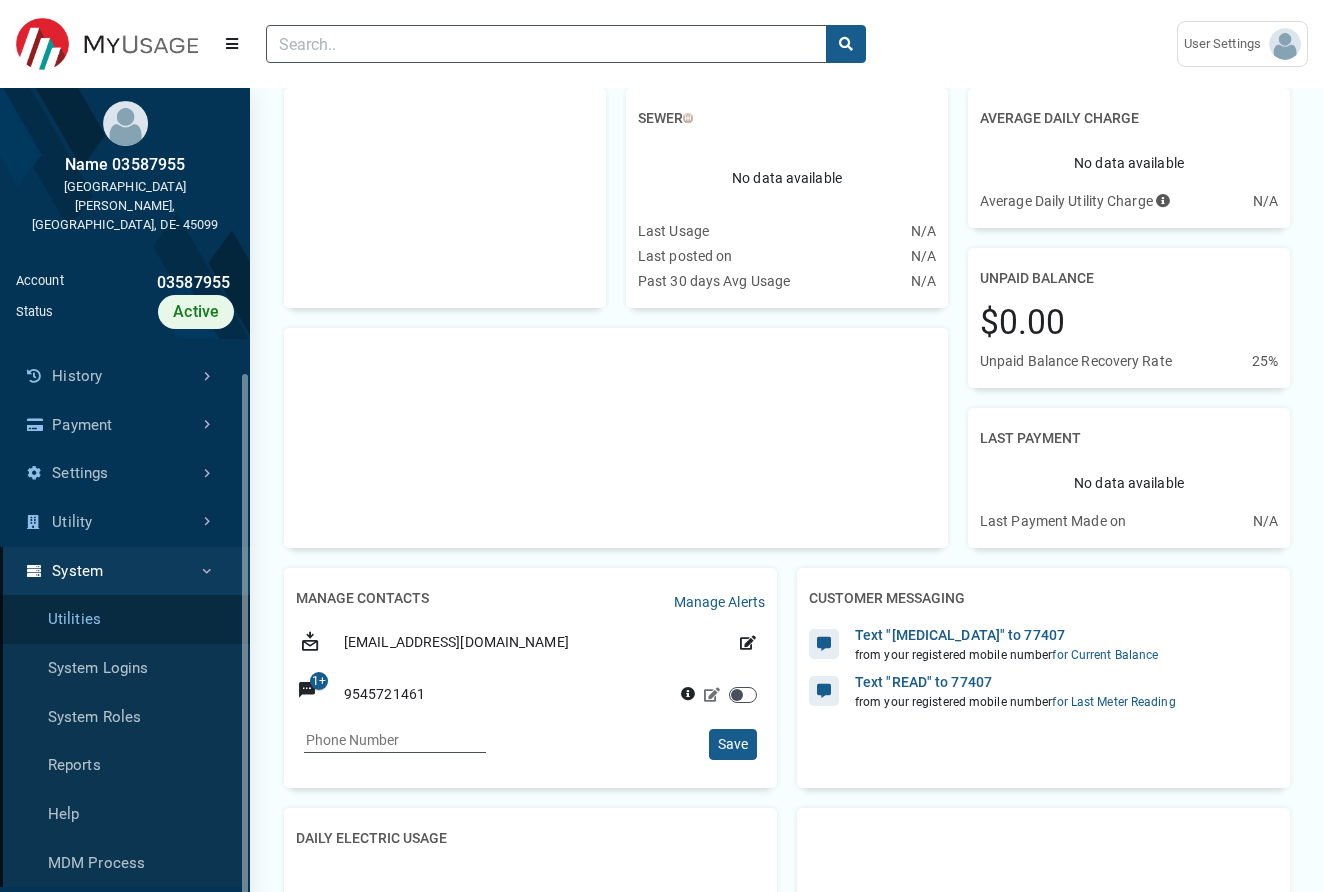 click on "Utilities" at bounding box center (125, 619) 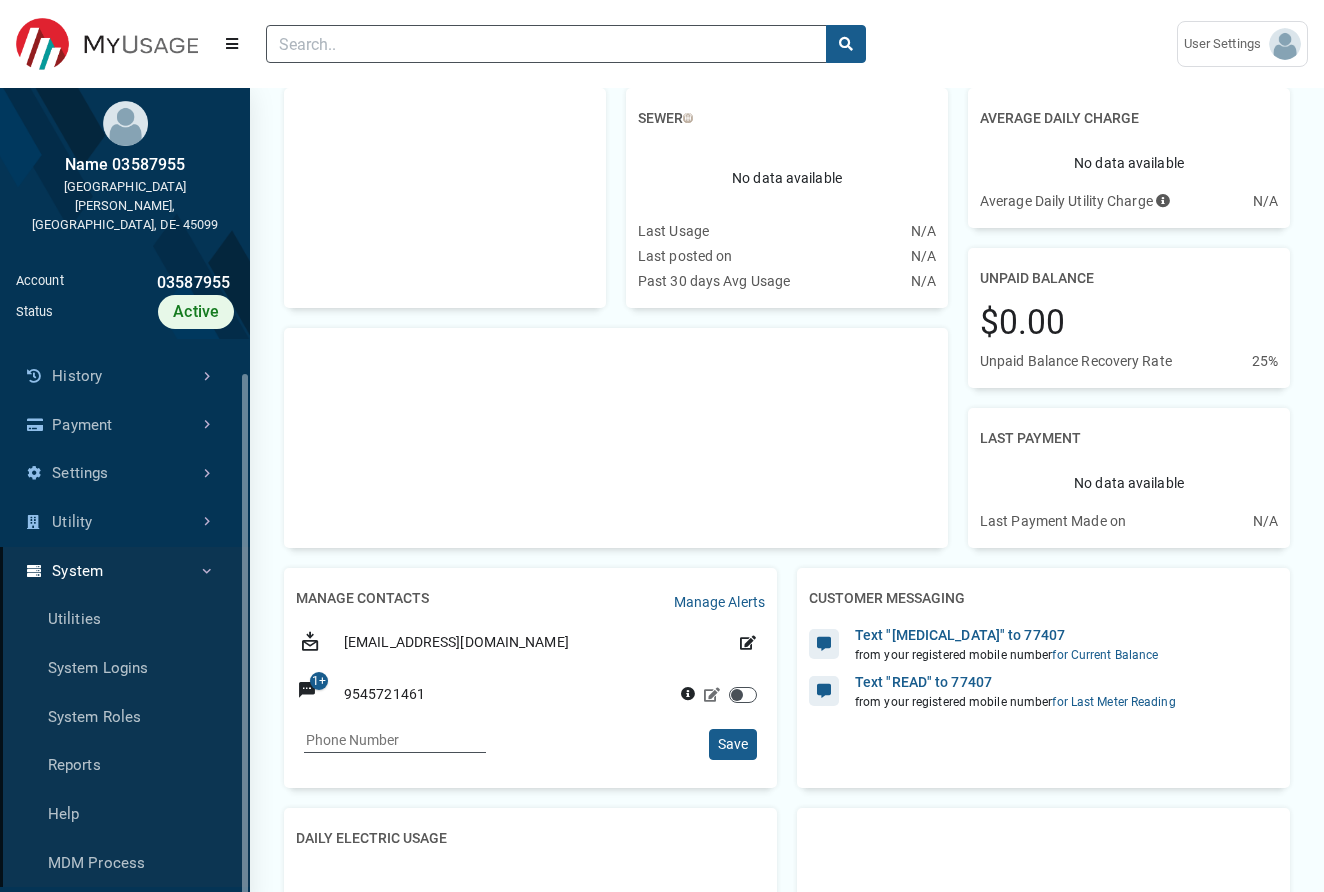 scroll, scrollTop: 0, scrollLeft: 0, axis: both 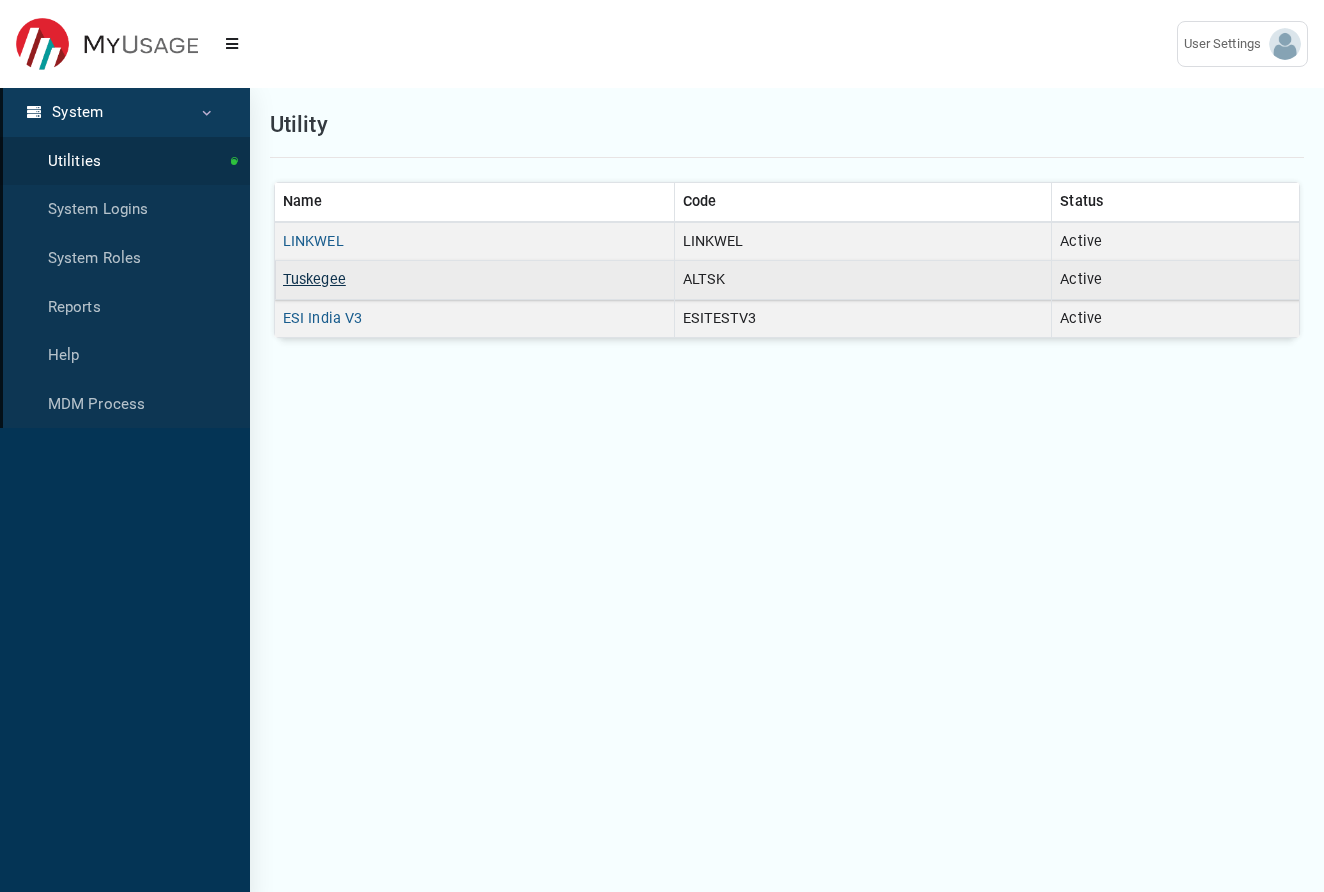 click on "Tuskegee" at bounding box center (314, 279) 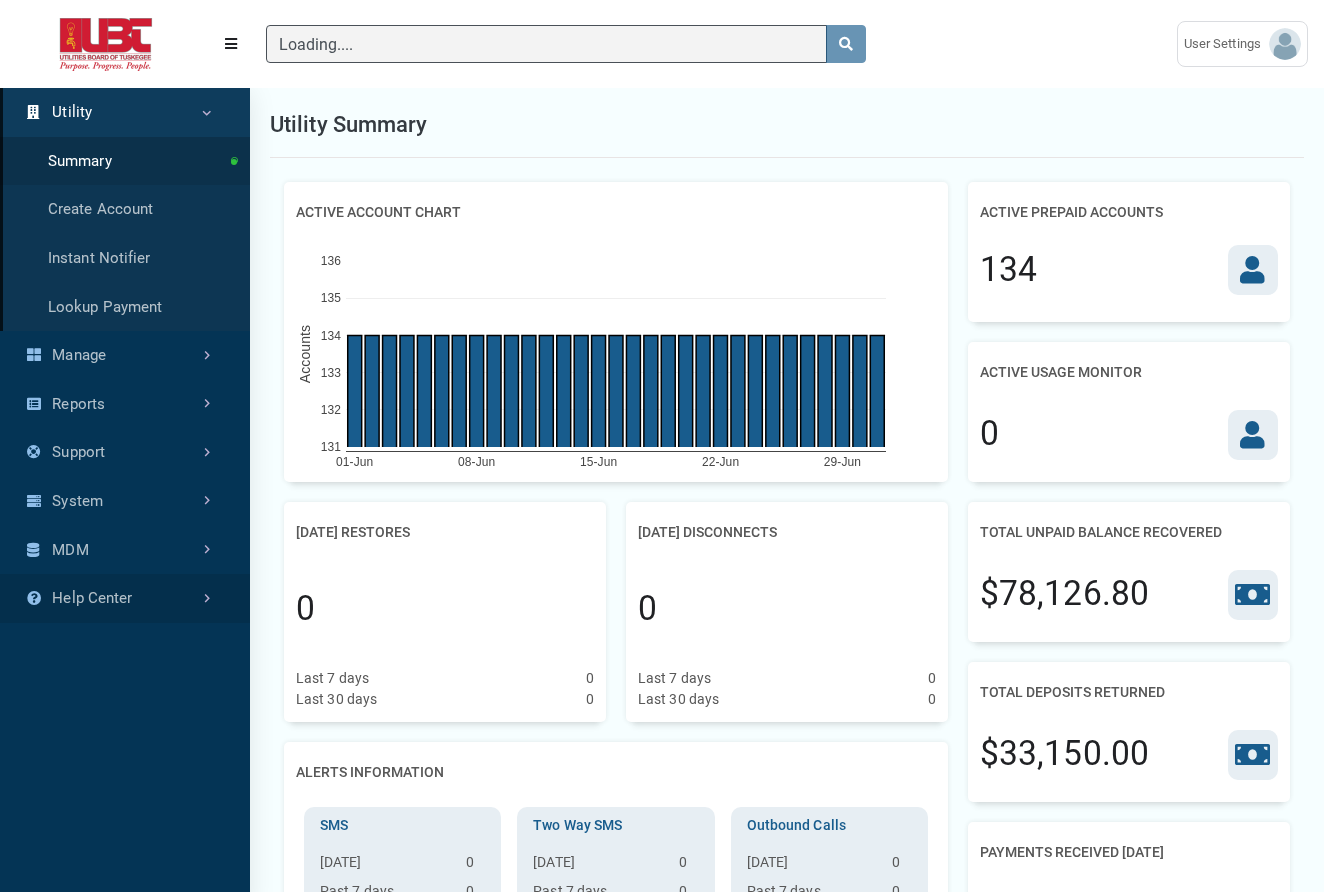 type 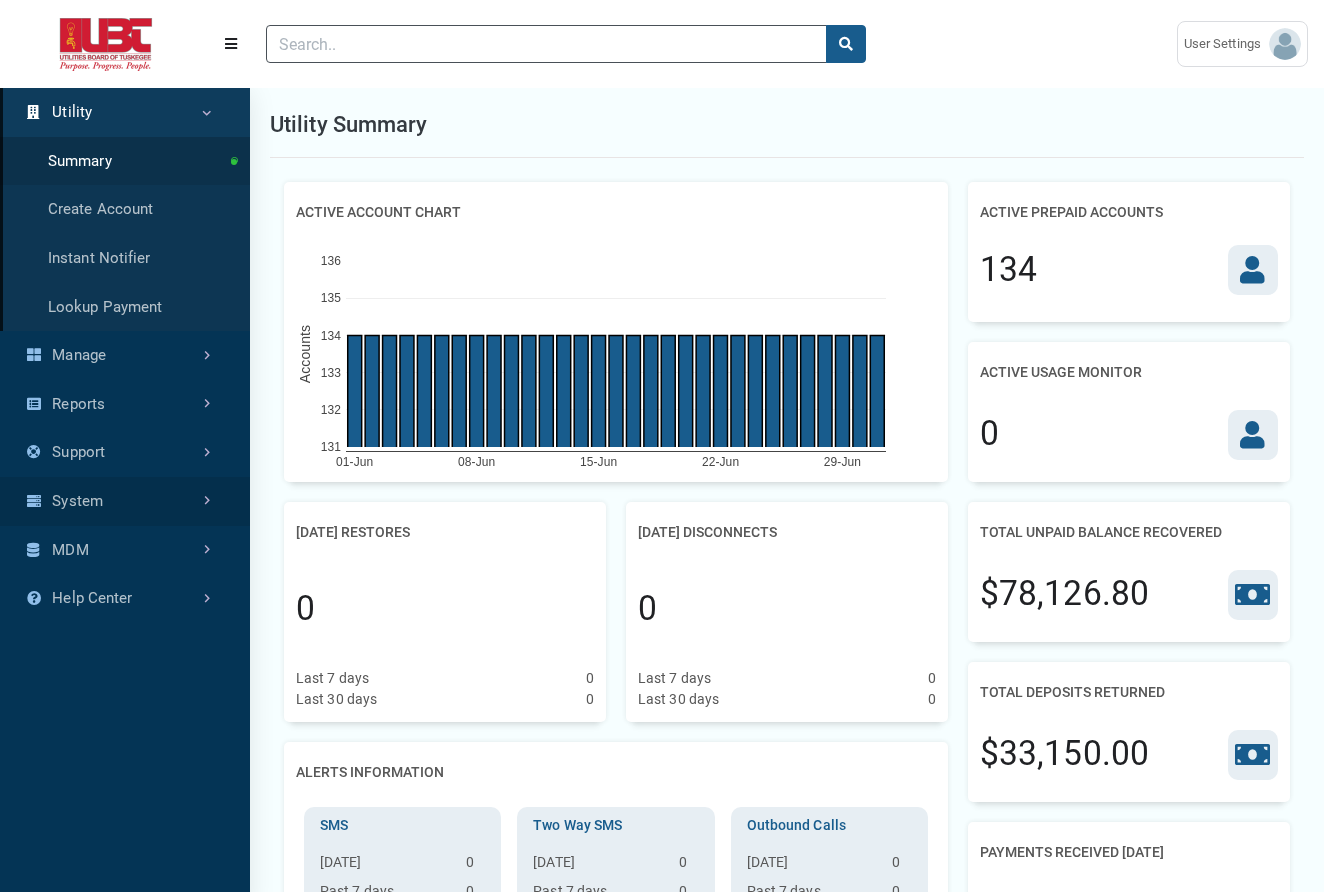 click on "System" at bounding box center [125, 501] 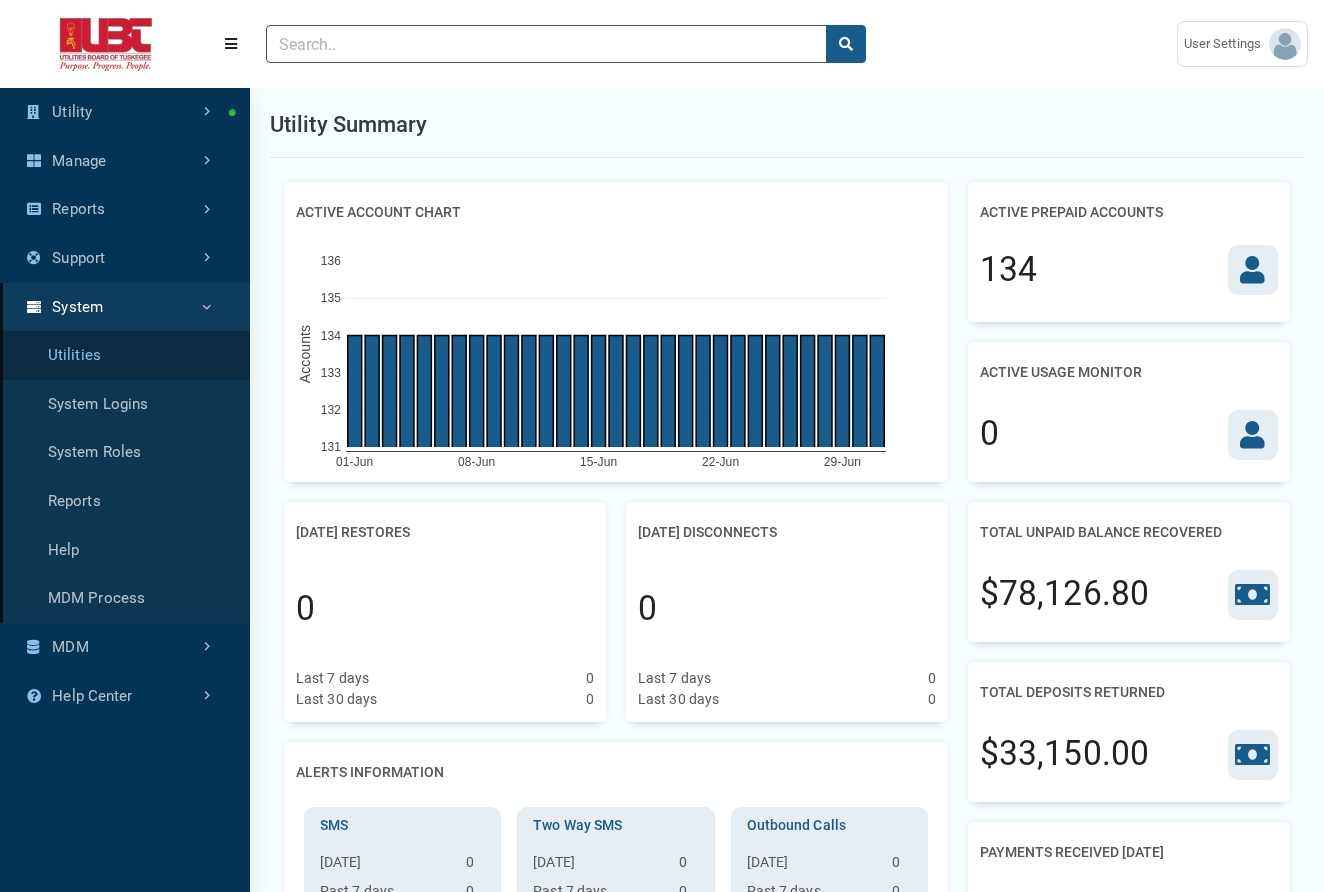 click on "Utilities" at bounding box center (125, 355) 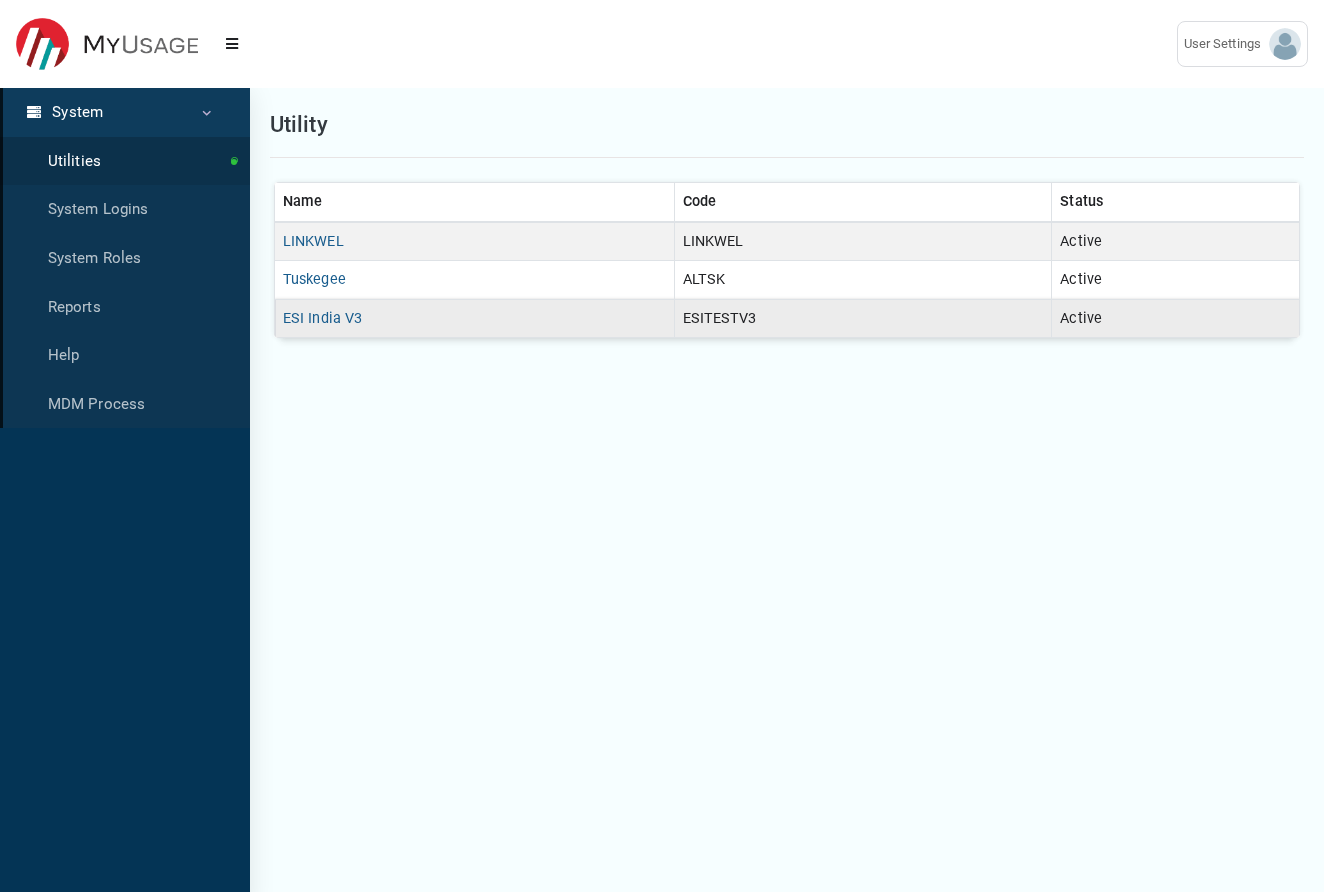 scroll, scrollTop: 0, scrollLeft: 0, axis: both 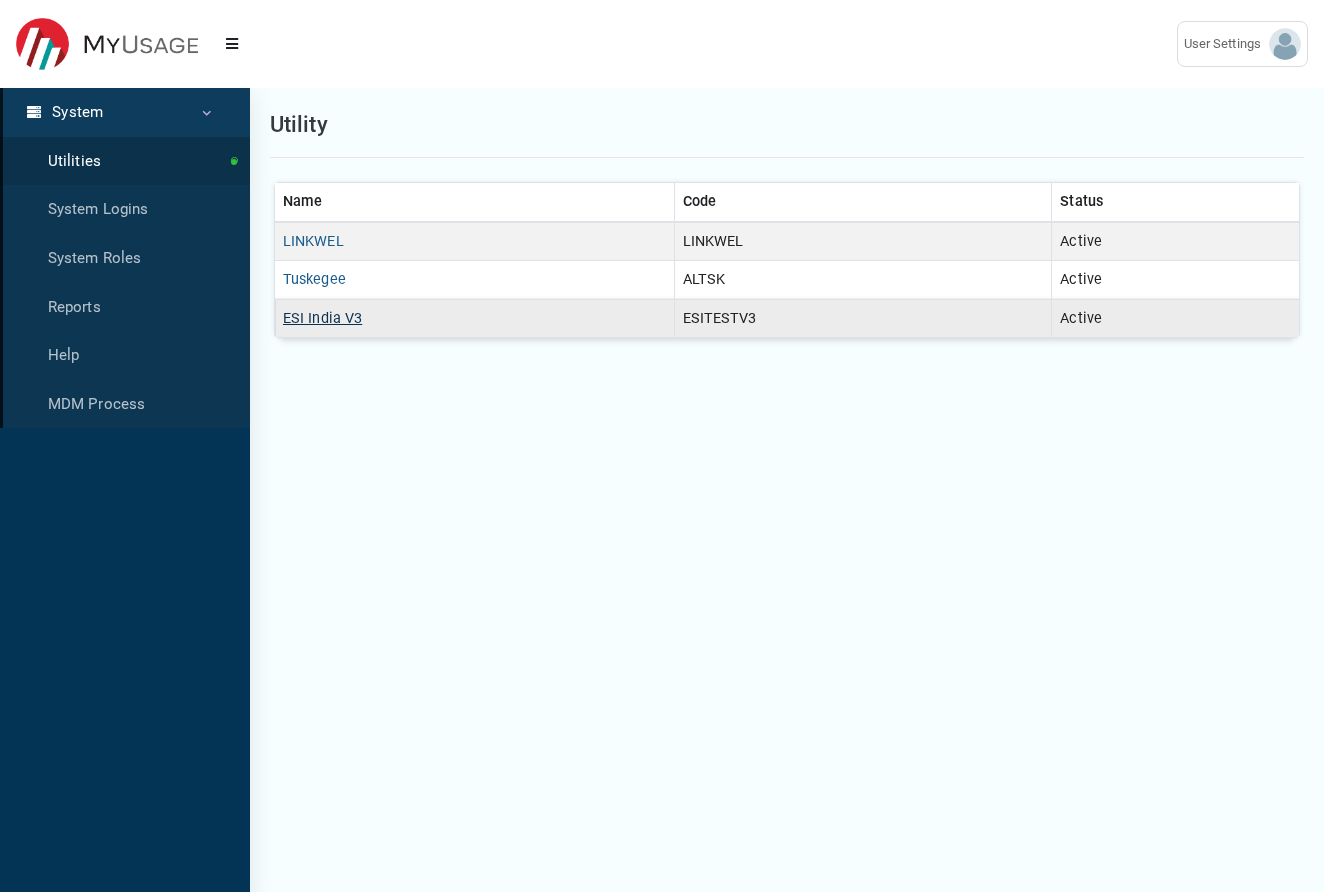 click on "ESI India V3" at bounding box center [322, 318] 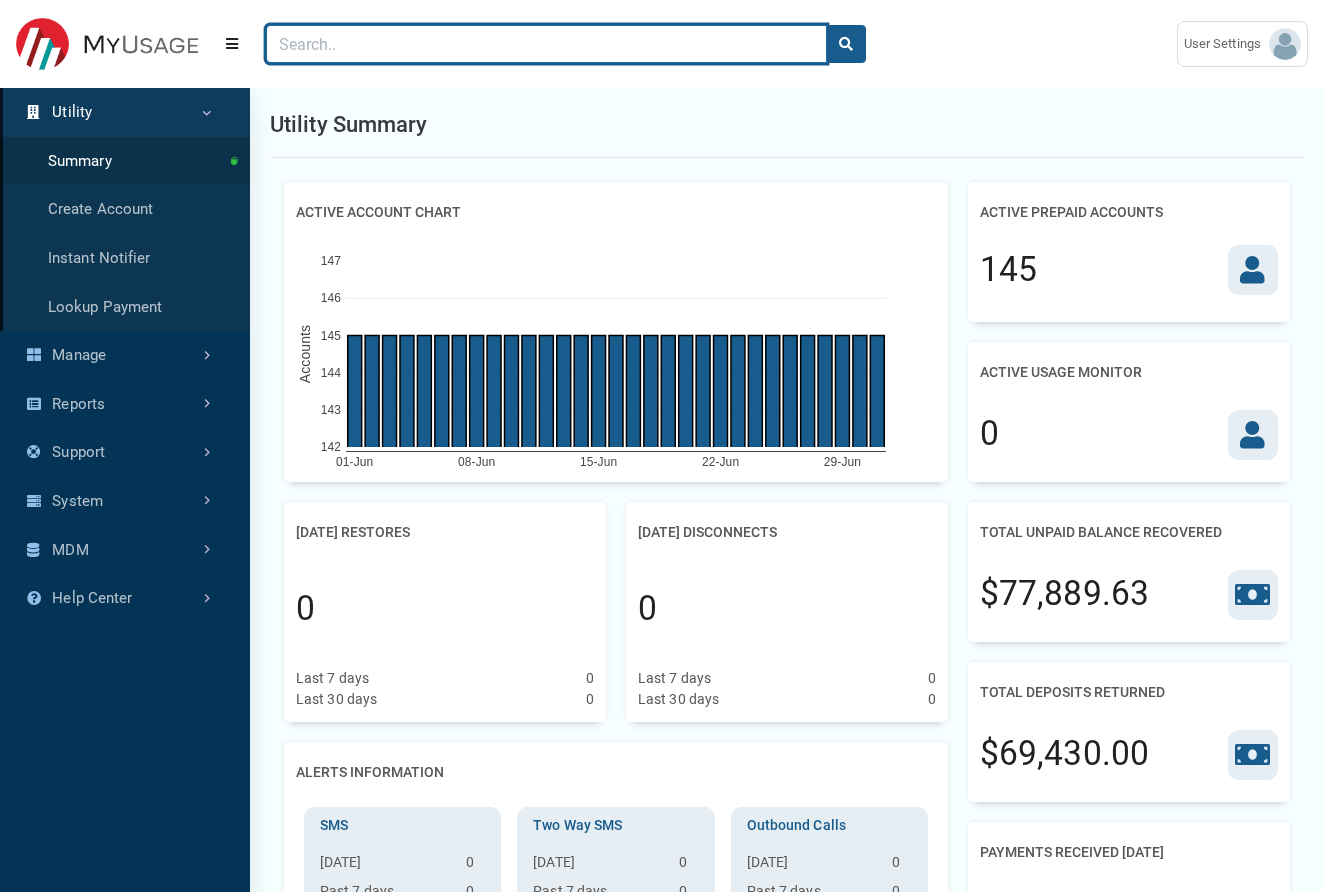click at bounding box center [546, 44] 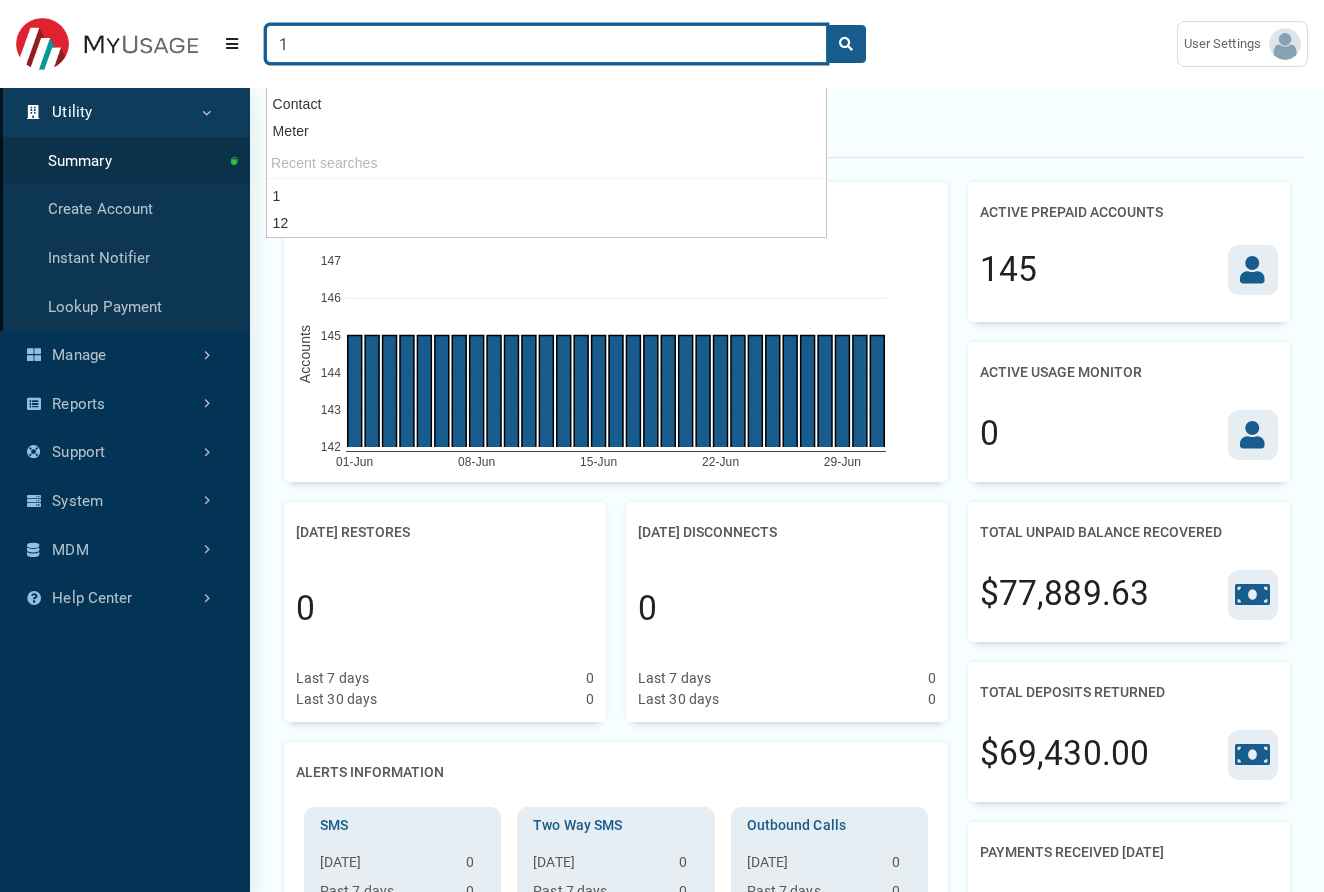 type on "1" 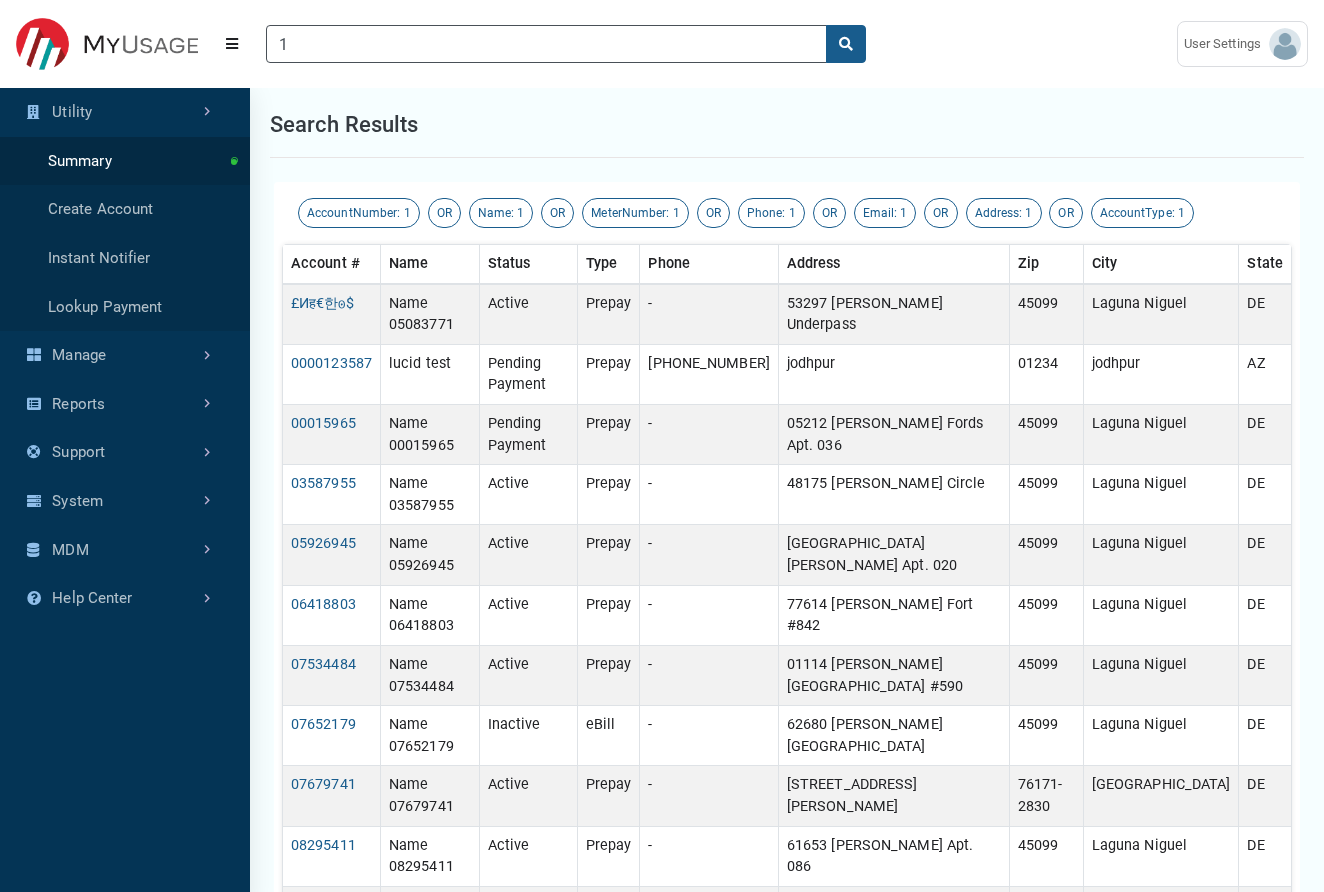 click on "Search results" at bounding box center [787, 125] 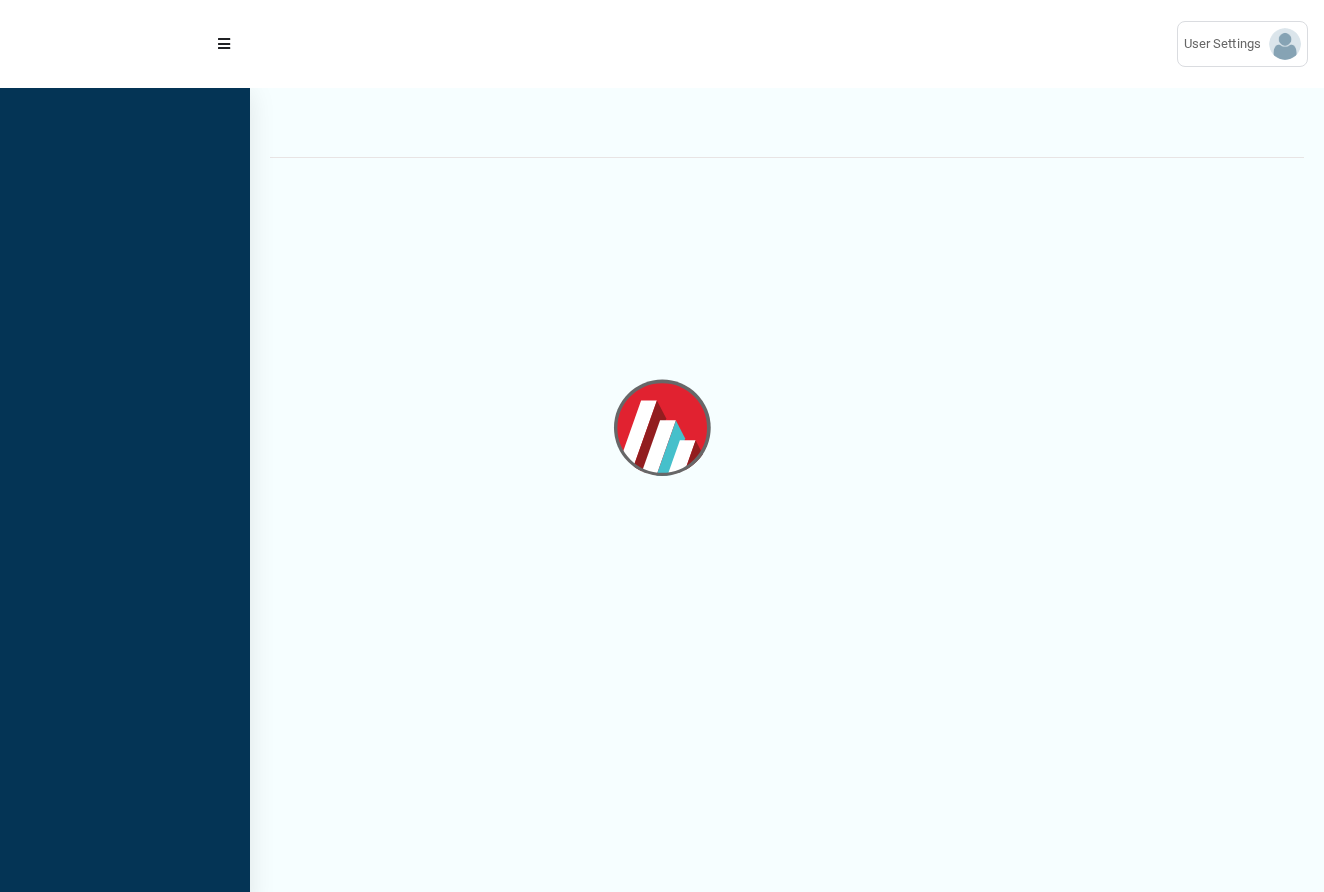 scroll, scrollTop: 0, scrollLeft: 0, axis: both 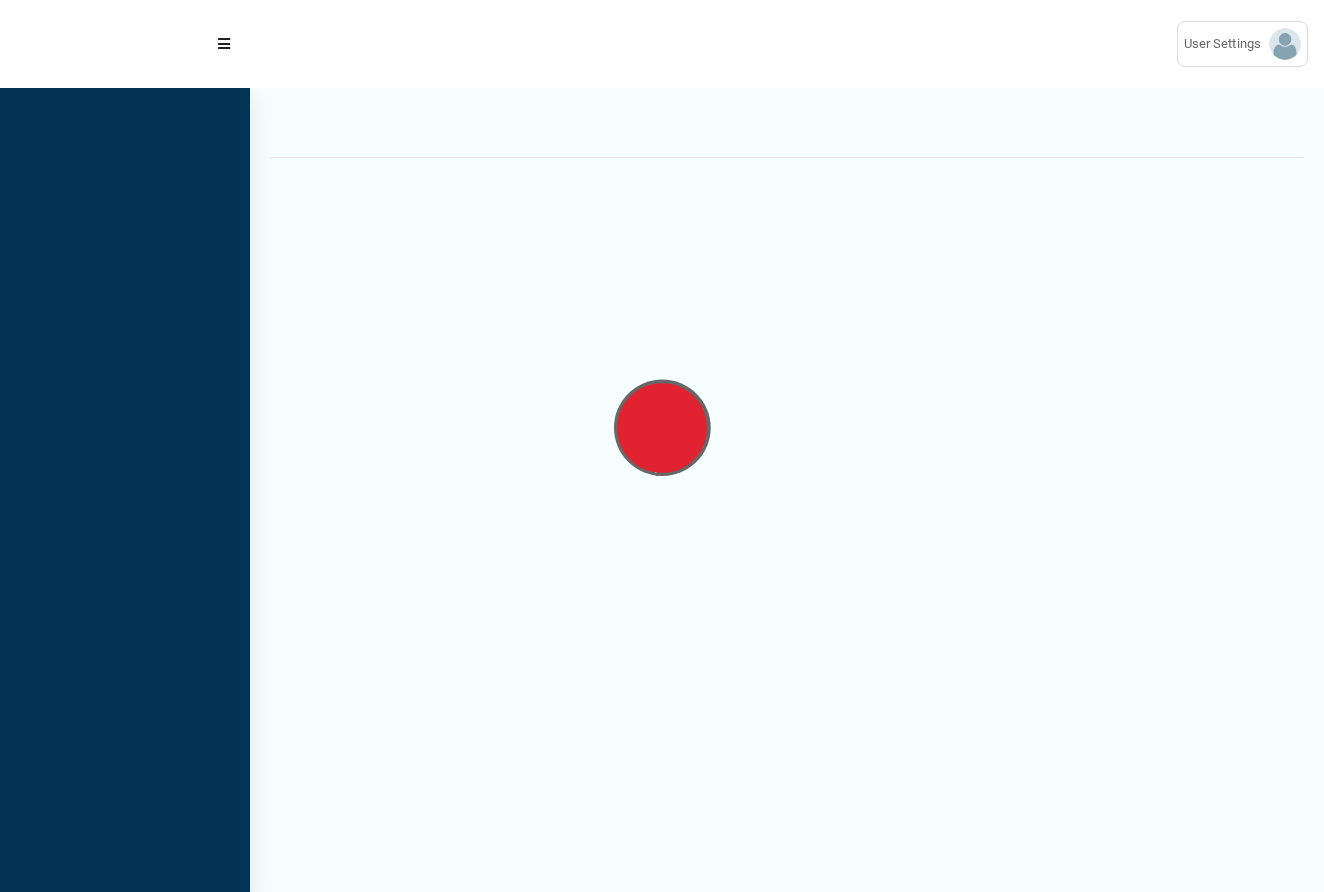 click on "Hostname:
www02.m3dev.pln.bp.essdlc.com" at bounding box center (0, 0) 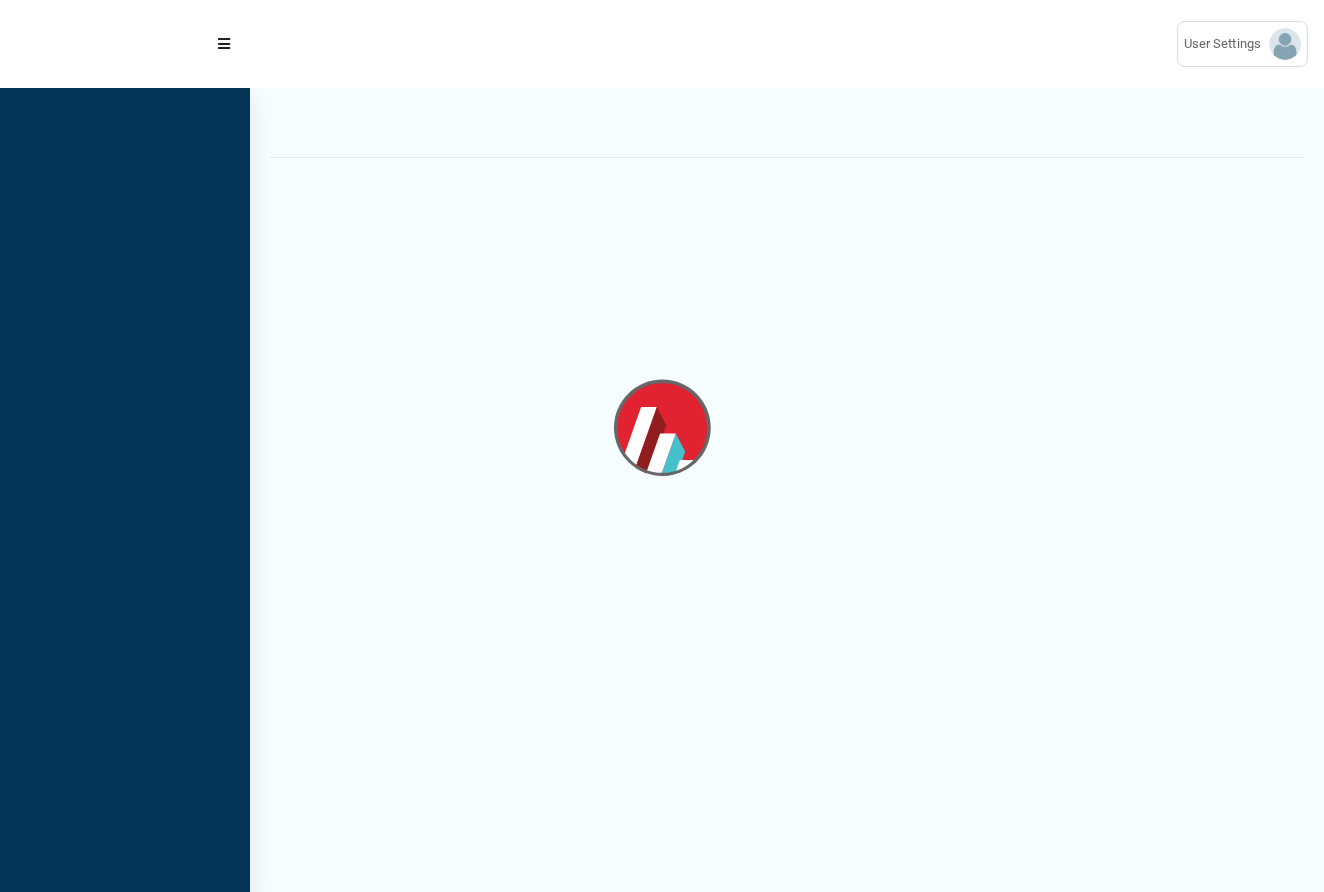 click on "Page is loading...
Skip to main content
(to home page)
User Settings
ESI
dinesh@exceleron.com
Themes" at bounding box center [662, 622] 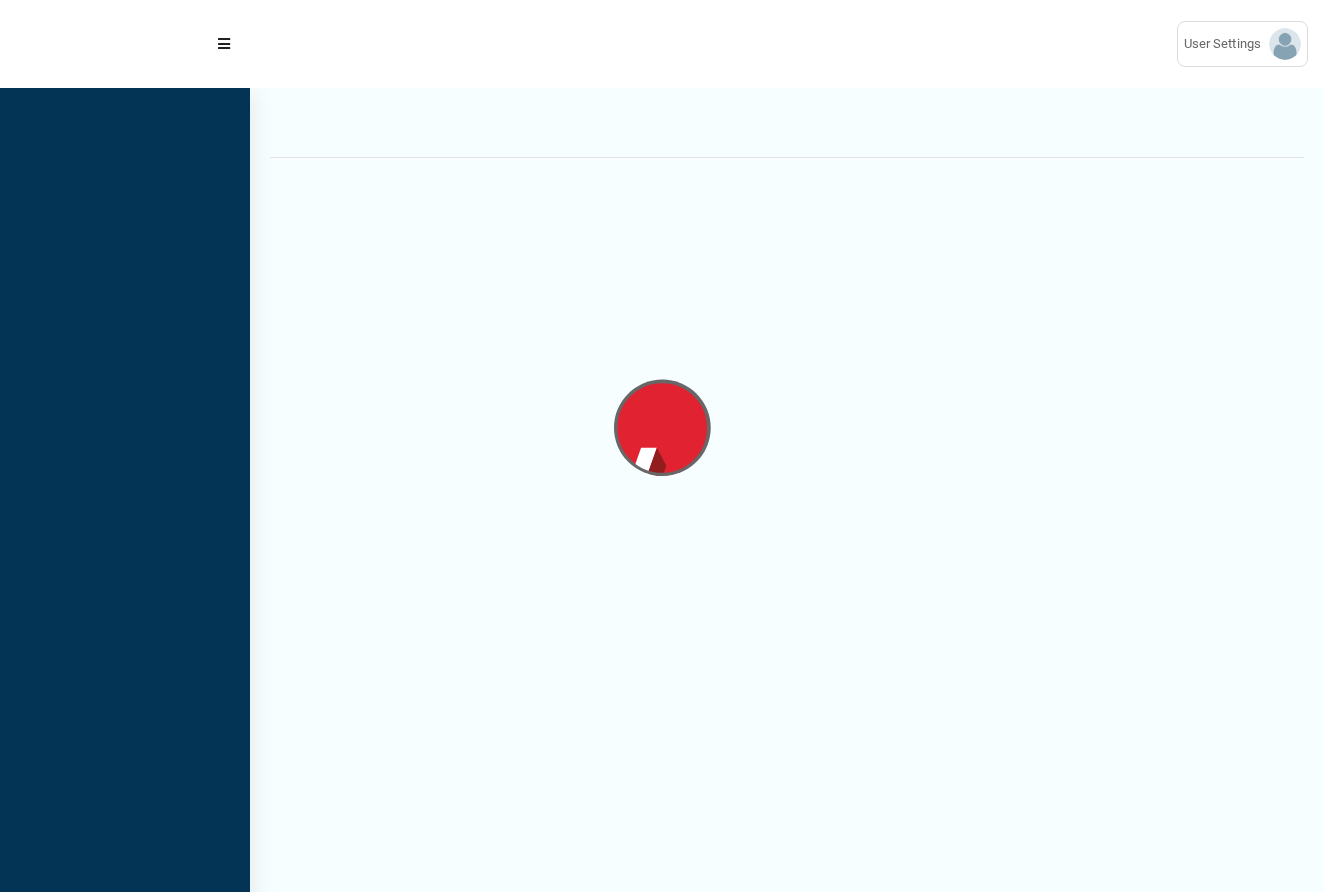 scroll, scrollTop: 0, scrollLeft: 0, axis: both 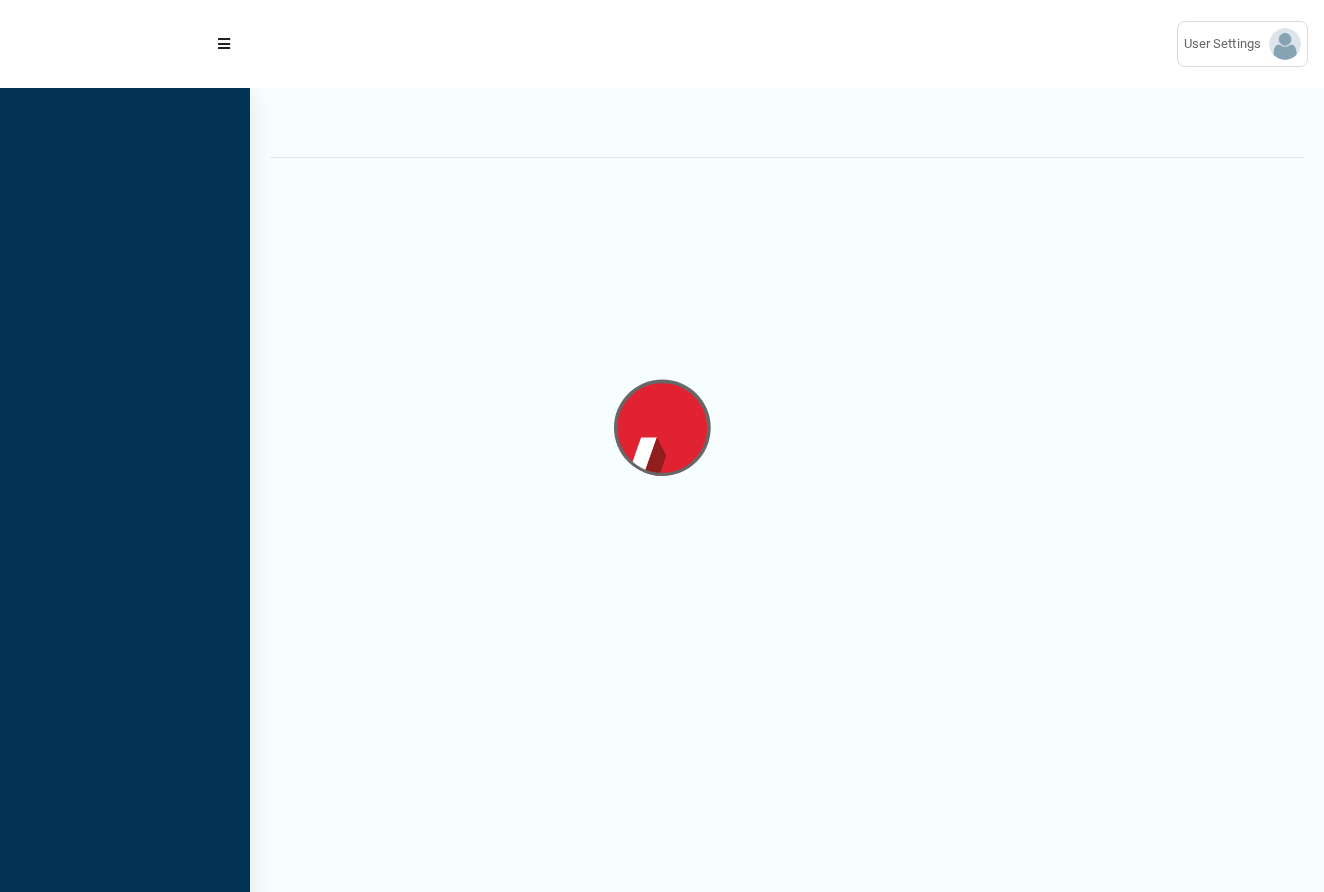 click on "Developer details
PAMS version:
v4.0.1-2997-g744335a
UTM:
utm01.pln.bp.essdlc.com
Hostname:
www01.m3dev.pln.bp.essdlc.com
Request Time:
324  ms(exec),
353  ms(total)" at bounding box center [781, 1215] 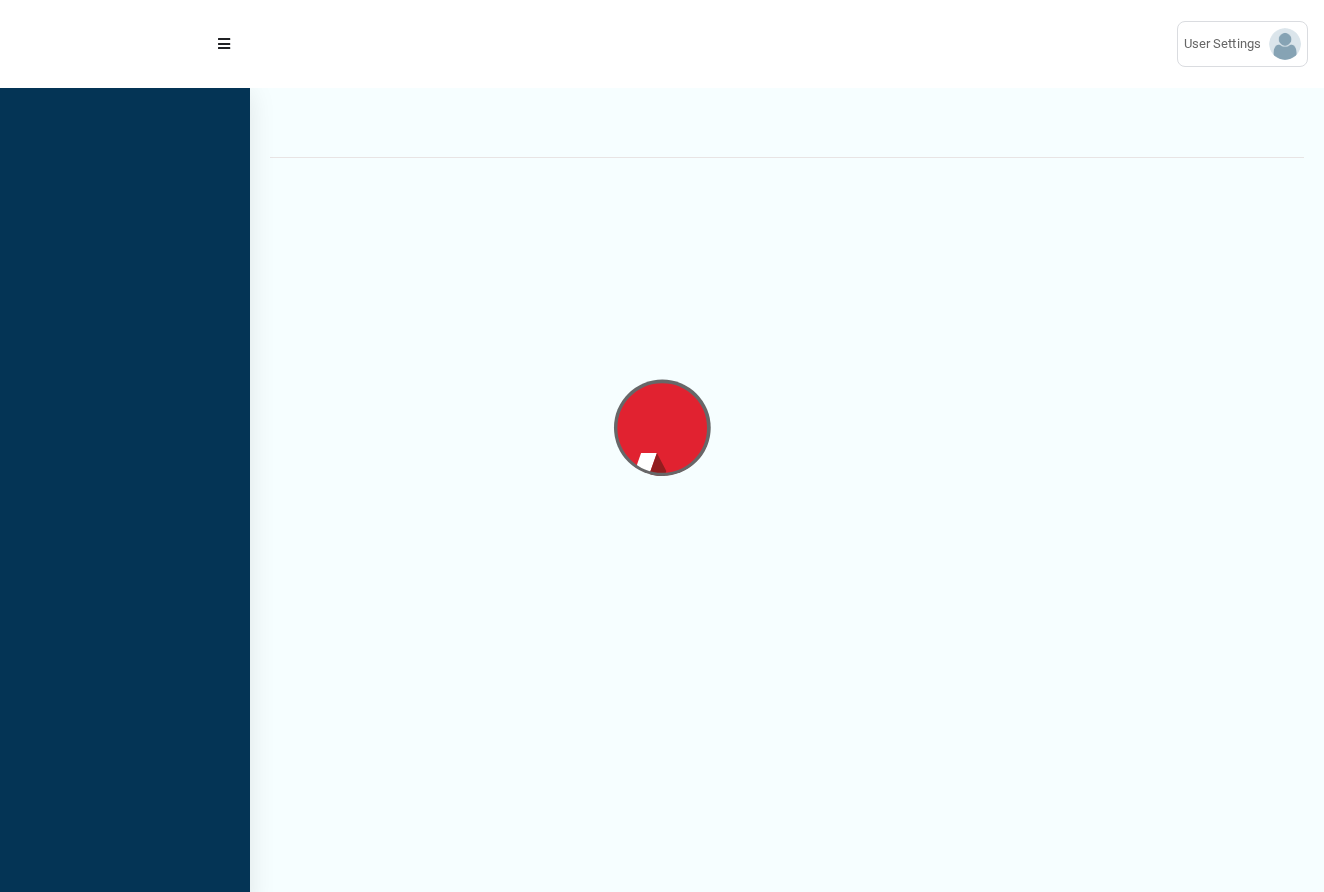 scroll, scrollTop: 0, scrollLeft: 0, axis: both 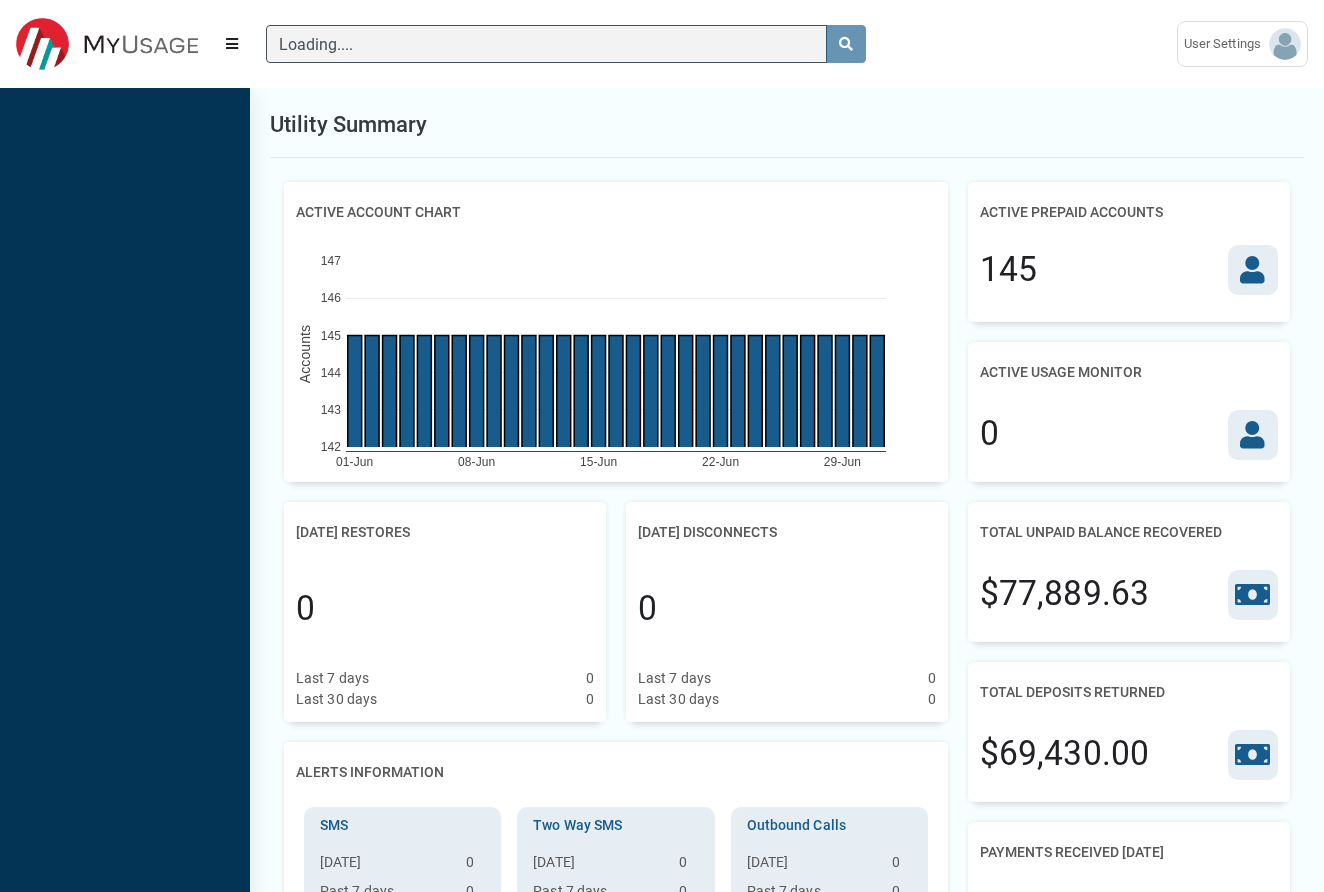 type 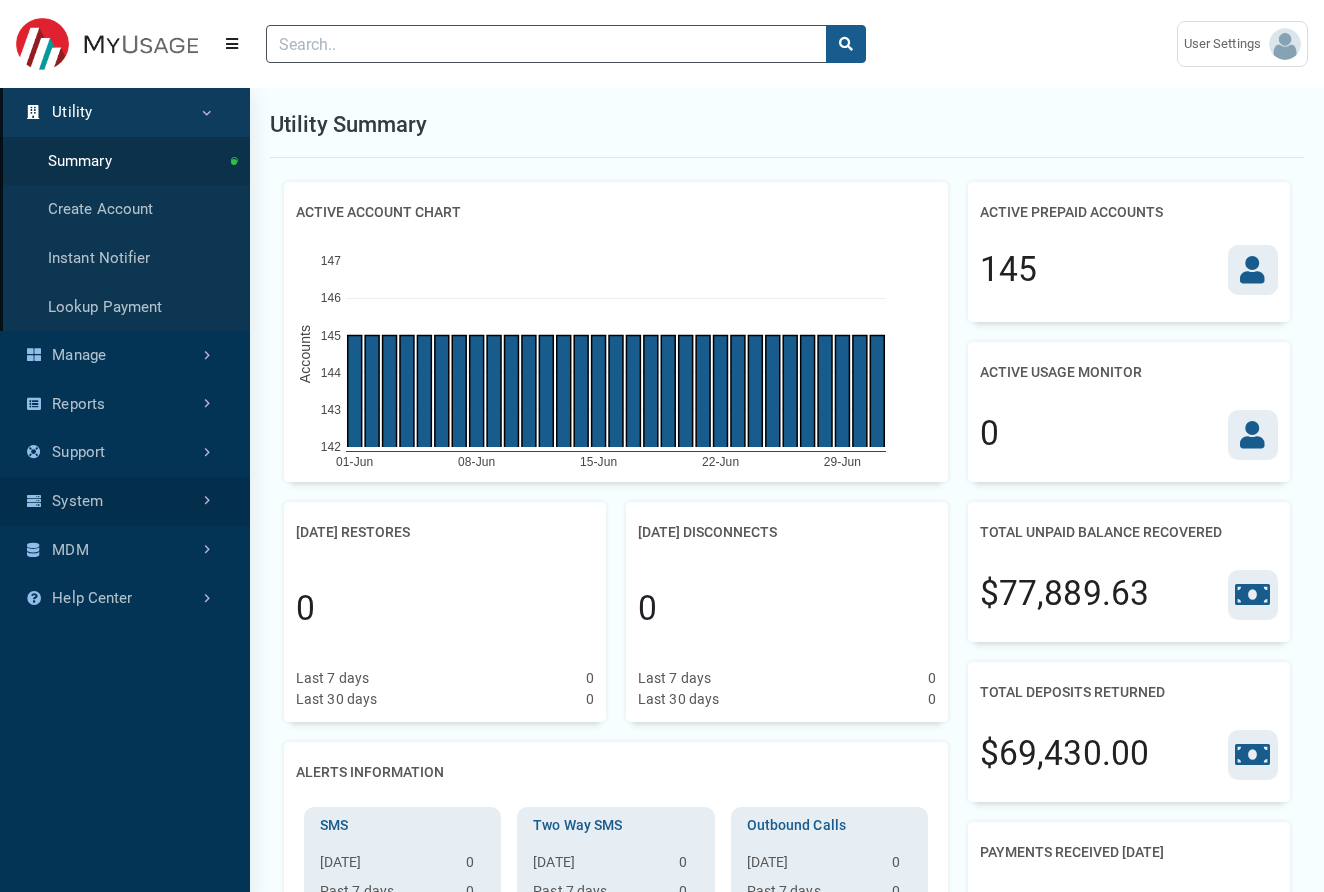click on "System" at bounding box center [125, 501] 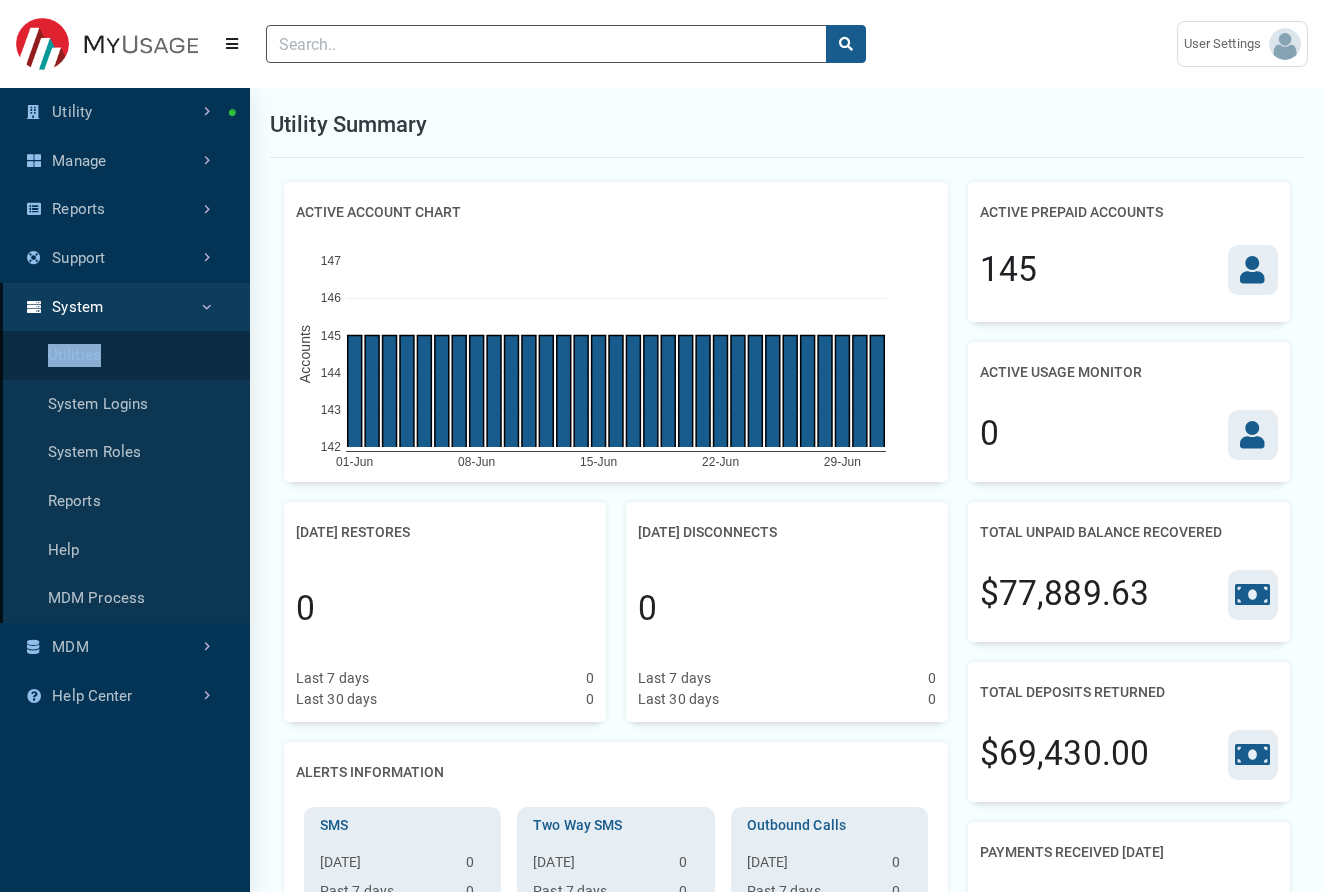 click on "Utilities" at bounding box center (125, 355) 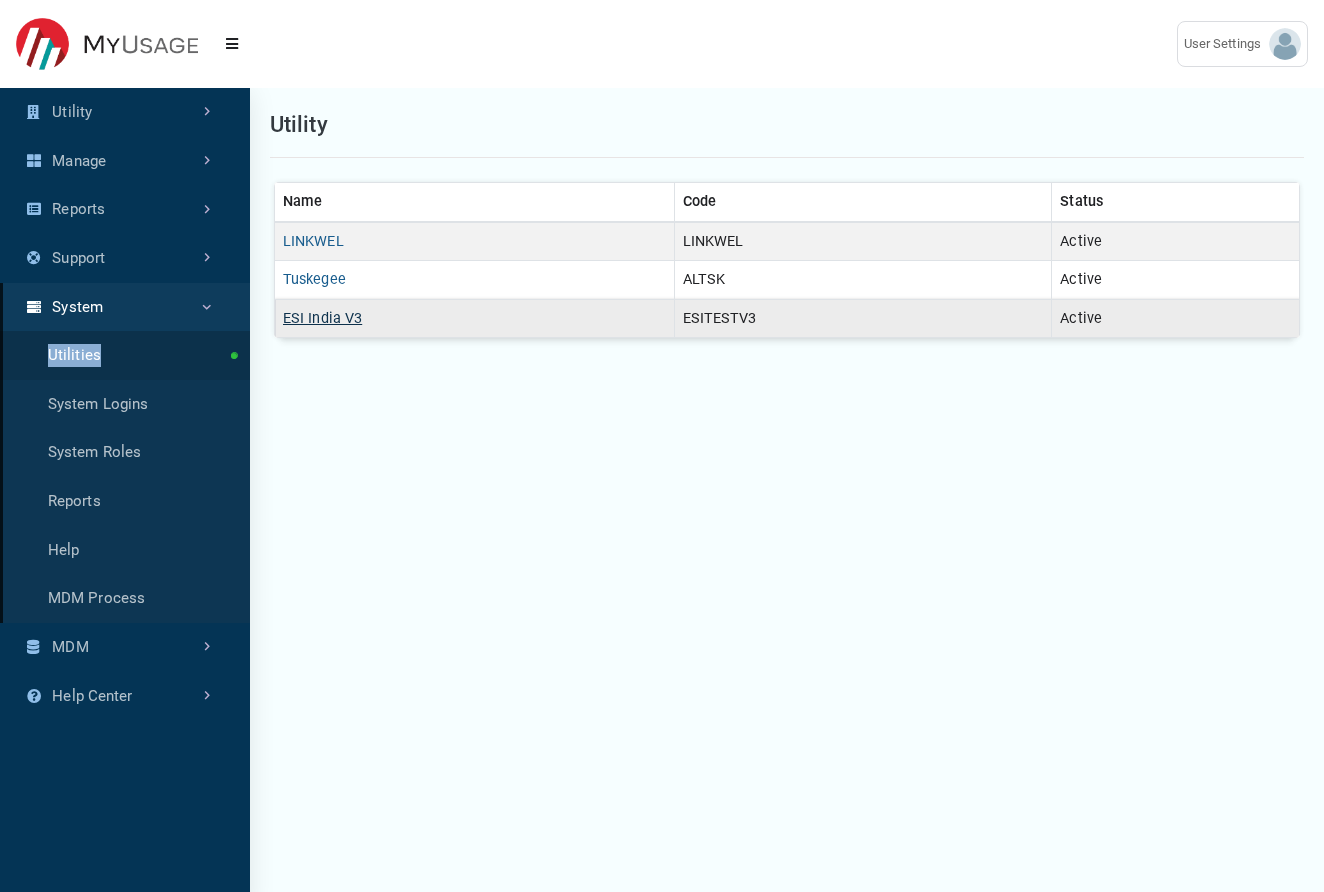 click on "ESI India V3" at bounding box center (322, 318) 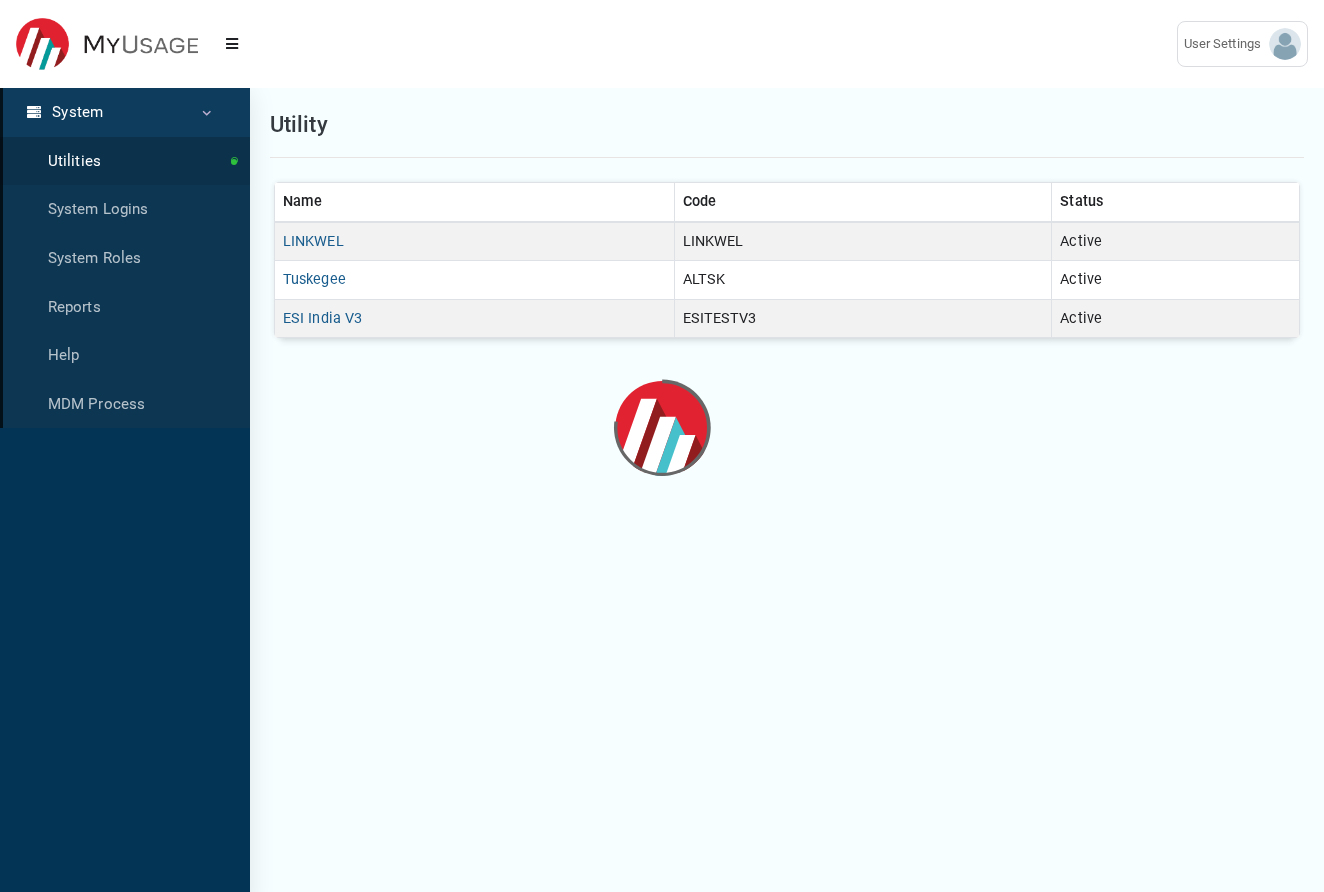 click at bounding box center (662, 446) 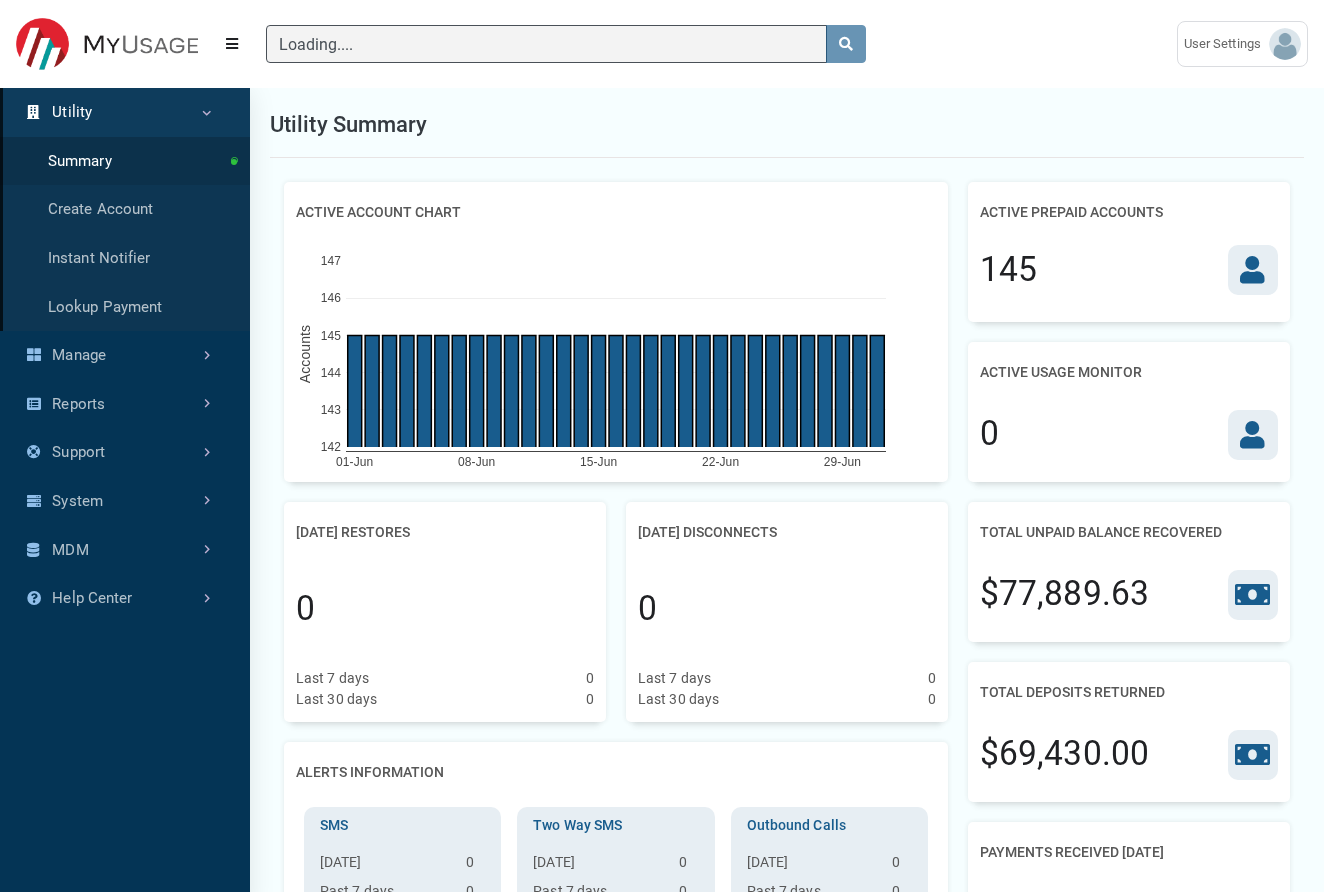 click on "(to home page)
Loading....
User Settings
ESI
[EMAIL_ADDRESS][DOMAIN_NAME]
Themes  Full Screen" at bounding box center (662, 44) 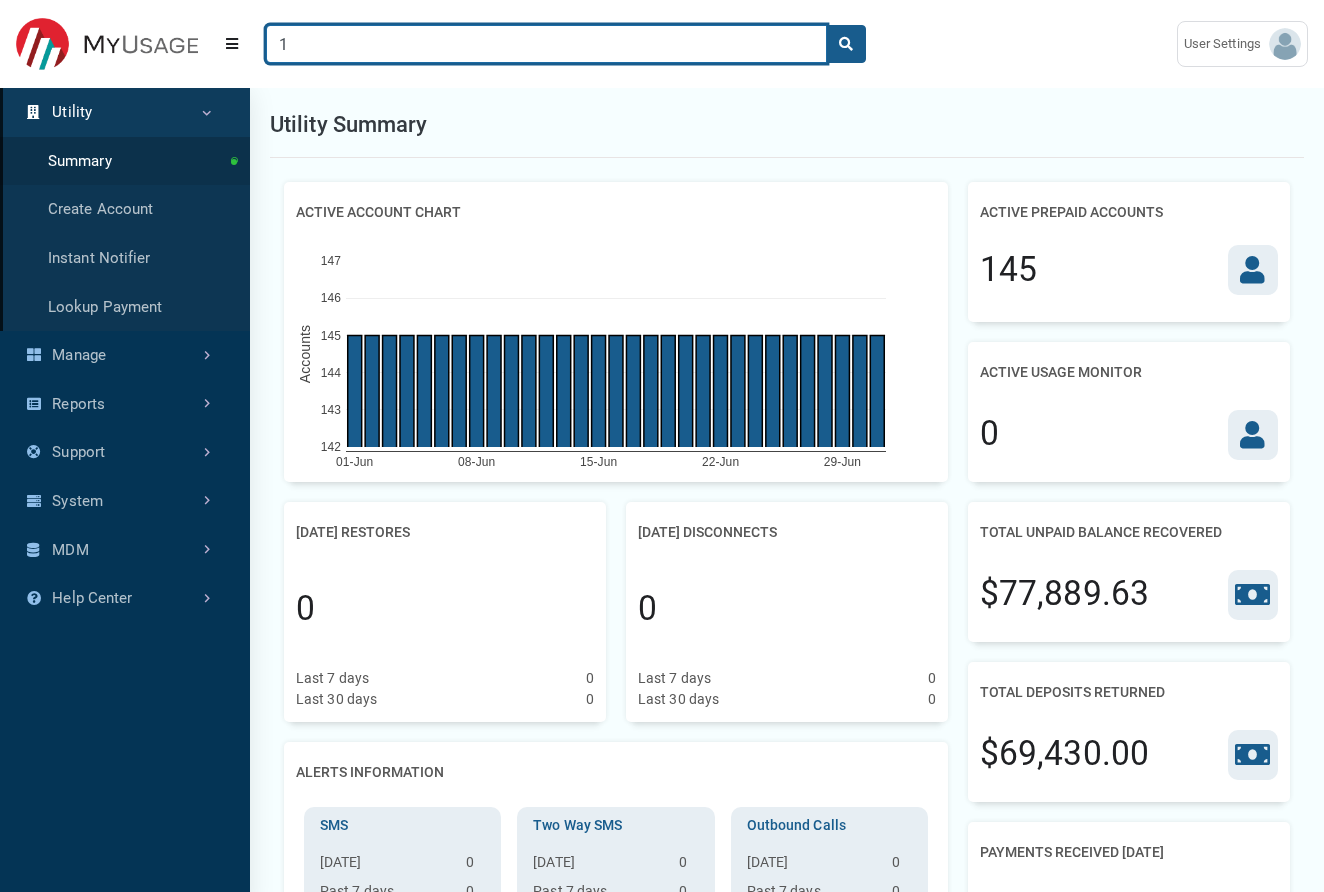 type on "1" 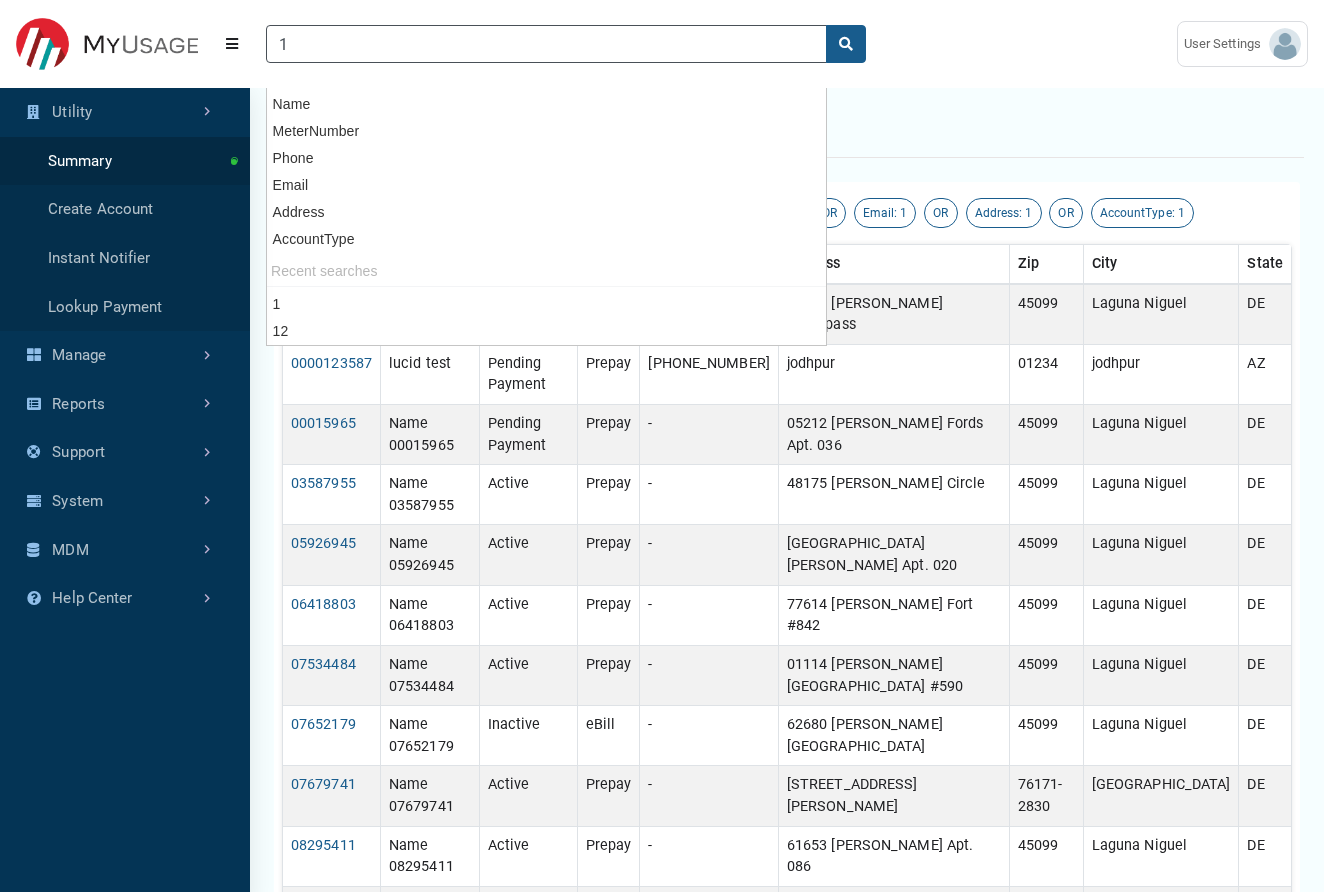 click on "1" at bounding box center (705, 44) 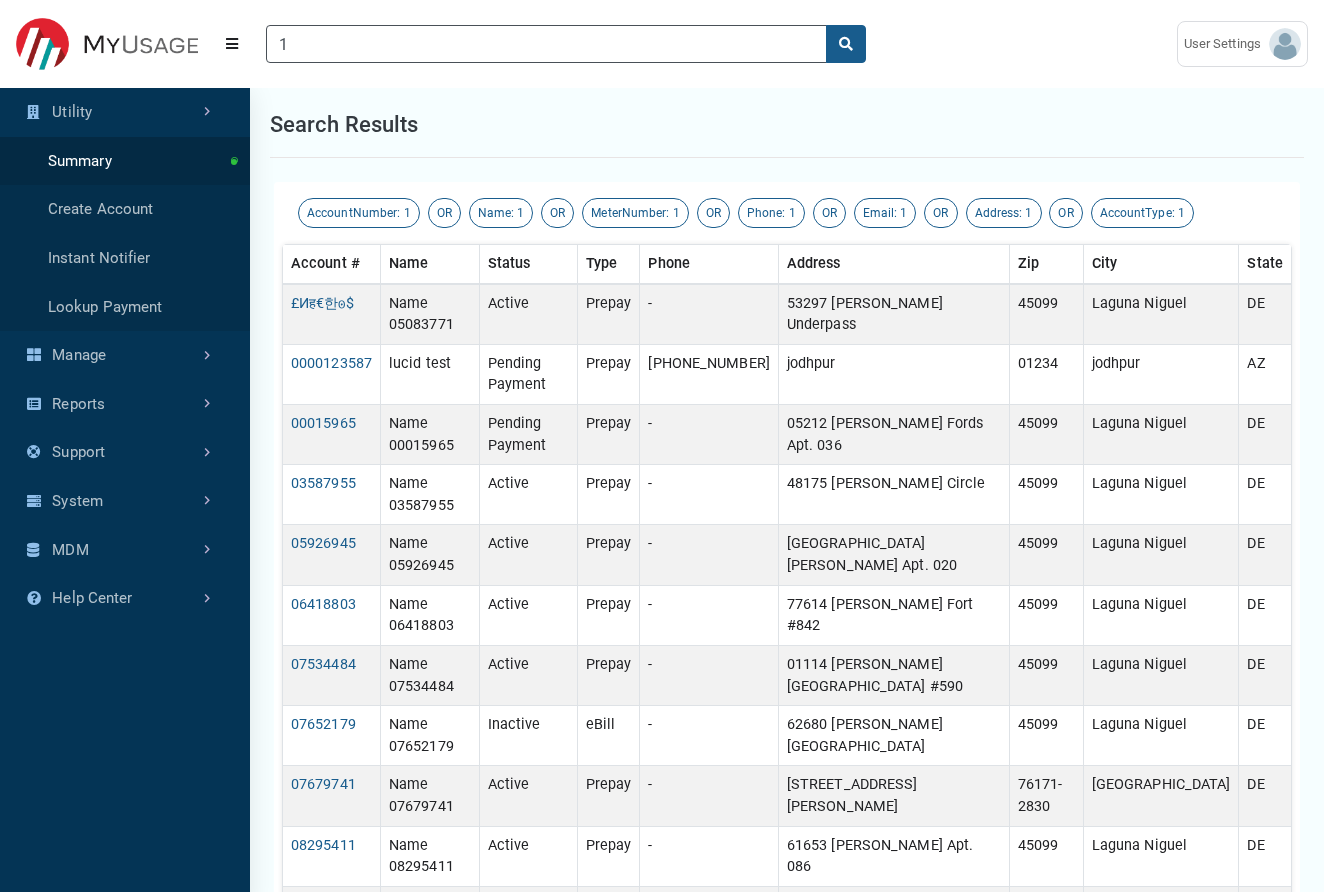 click on "Name" at bounding box center (430, 264) 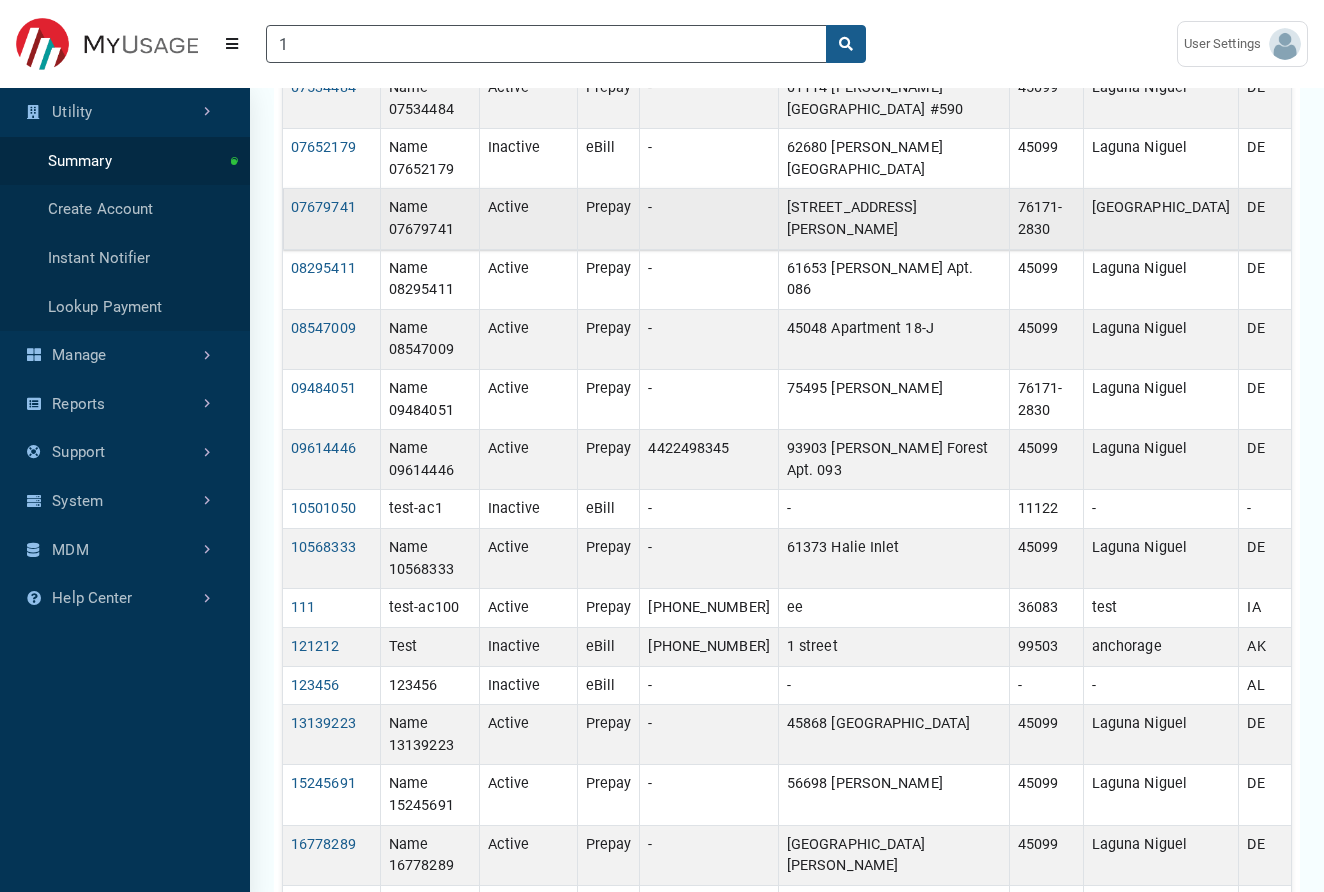 scroll, scrollTop: 575, scrollLeft: 0, axis: vertical 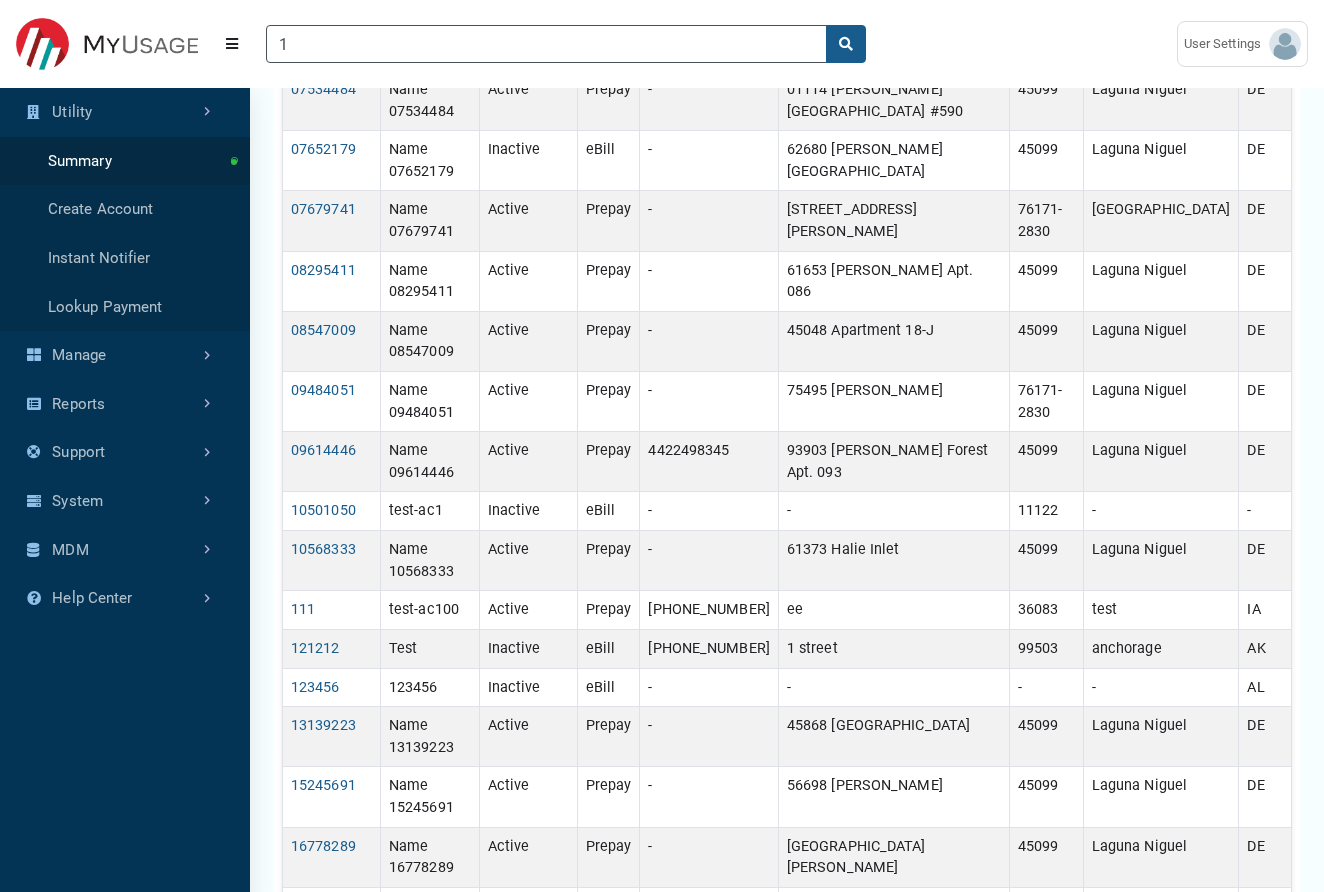 click on "4" at bounding box center [1035, 1169] 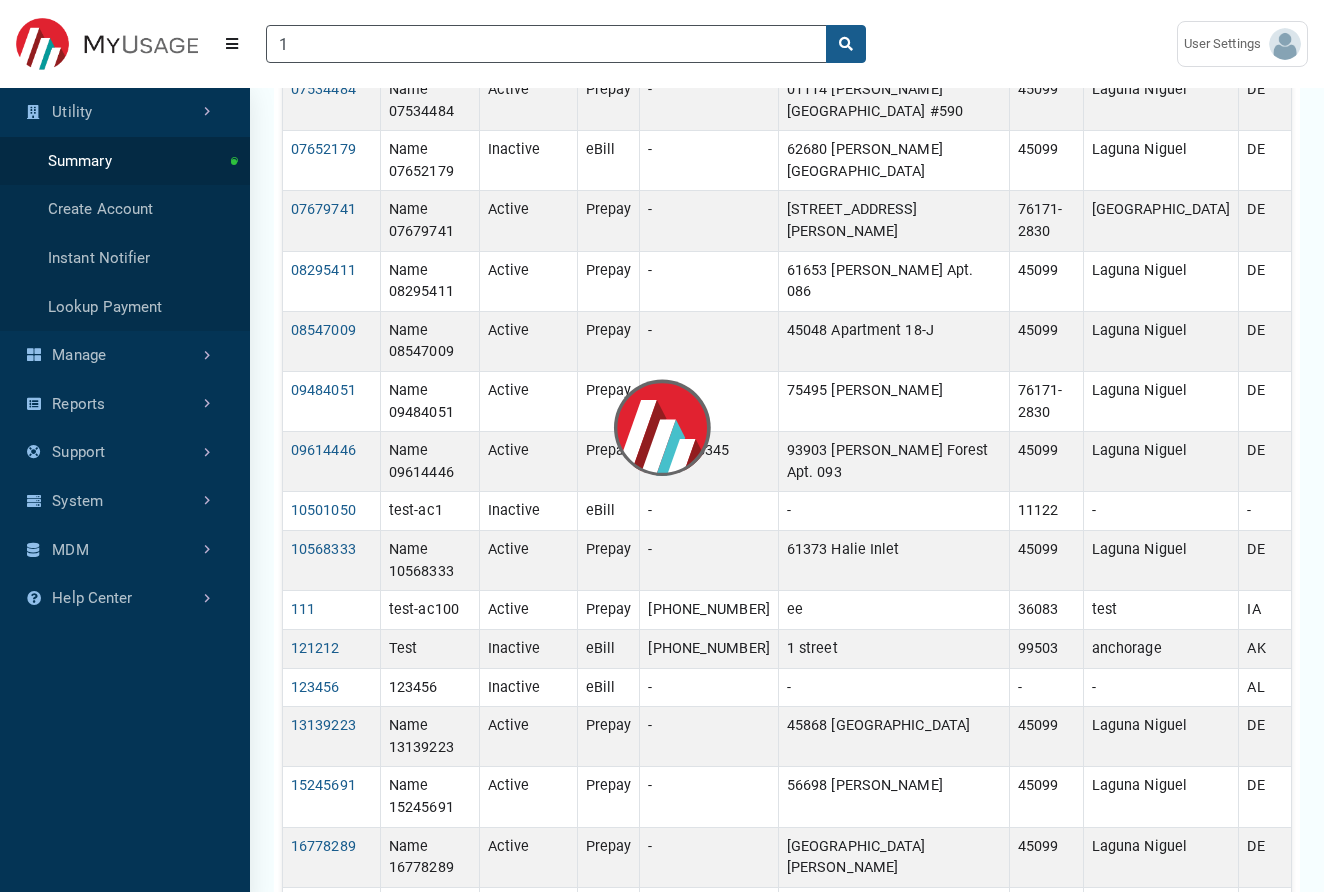 scroll, scrollTop: 566, scrollLeft: 0, axis: vertical 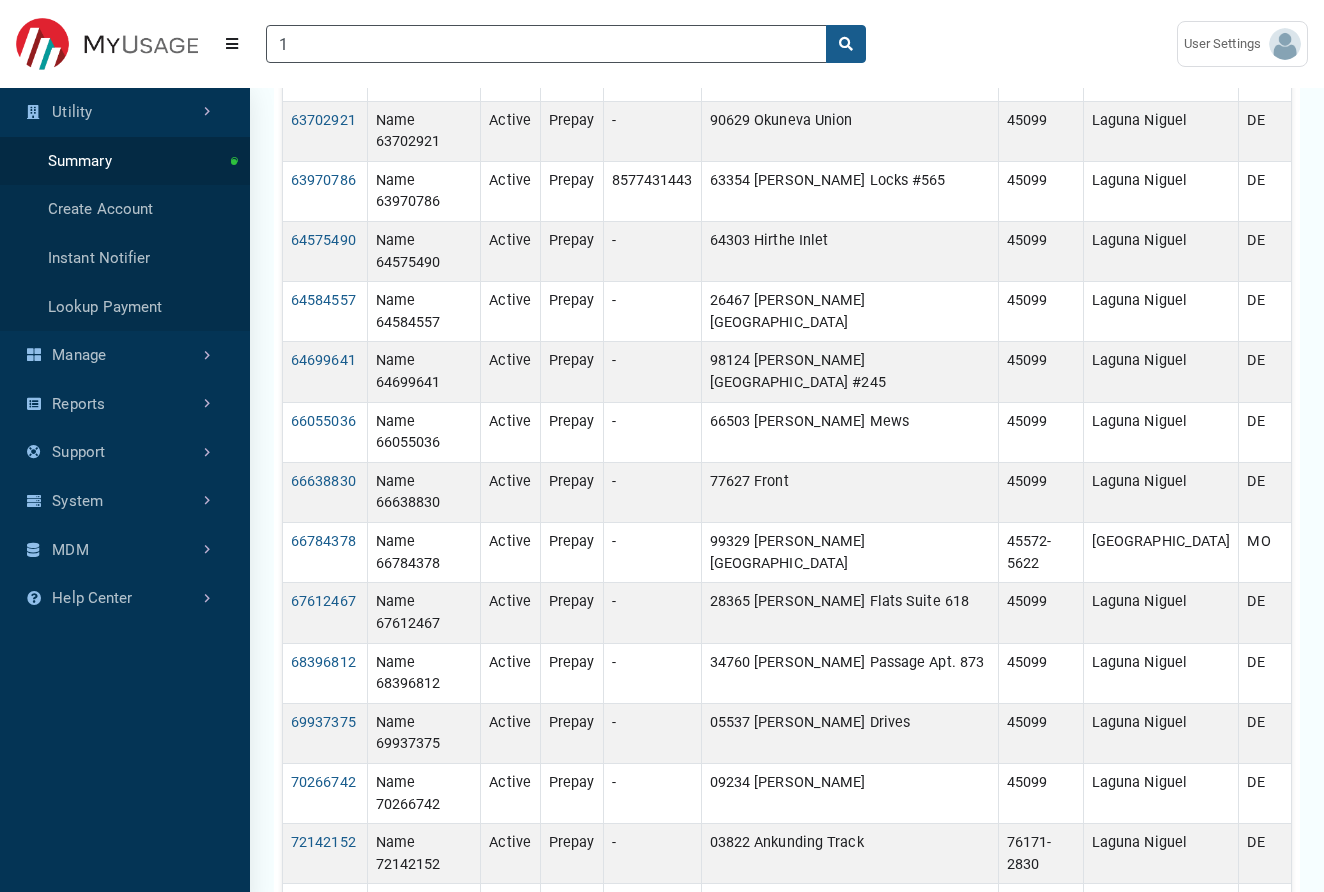 click on "5" at bounding box center (1102, 1286) 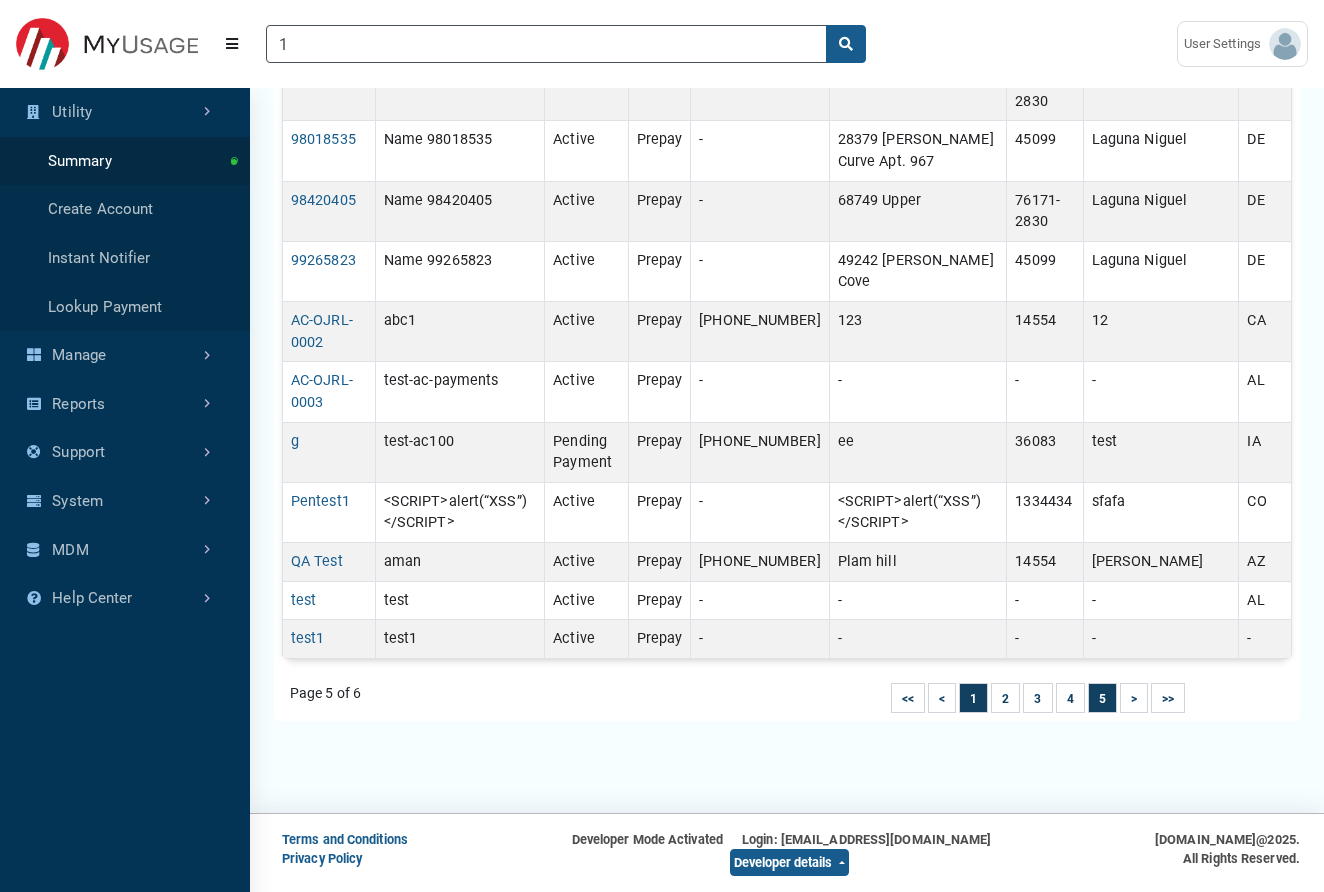 scroll, scrollTop: 1016, scrollLeft: 0, axis: vertical 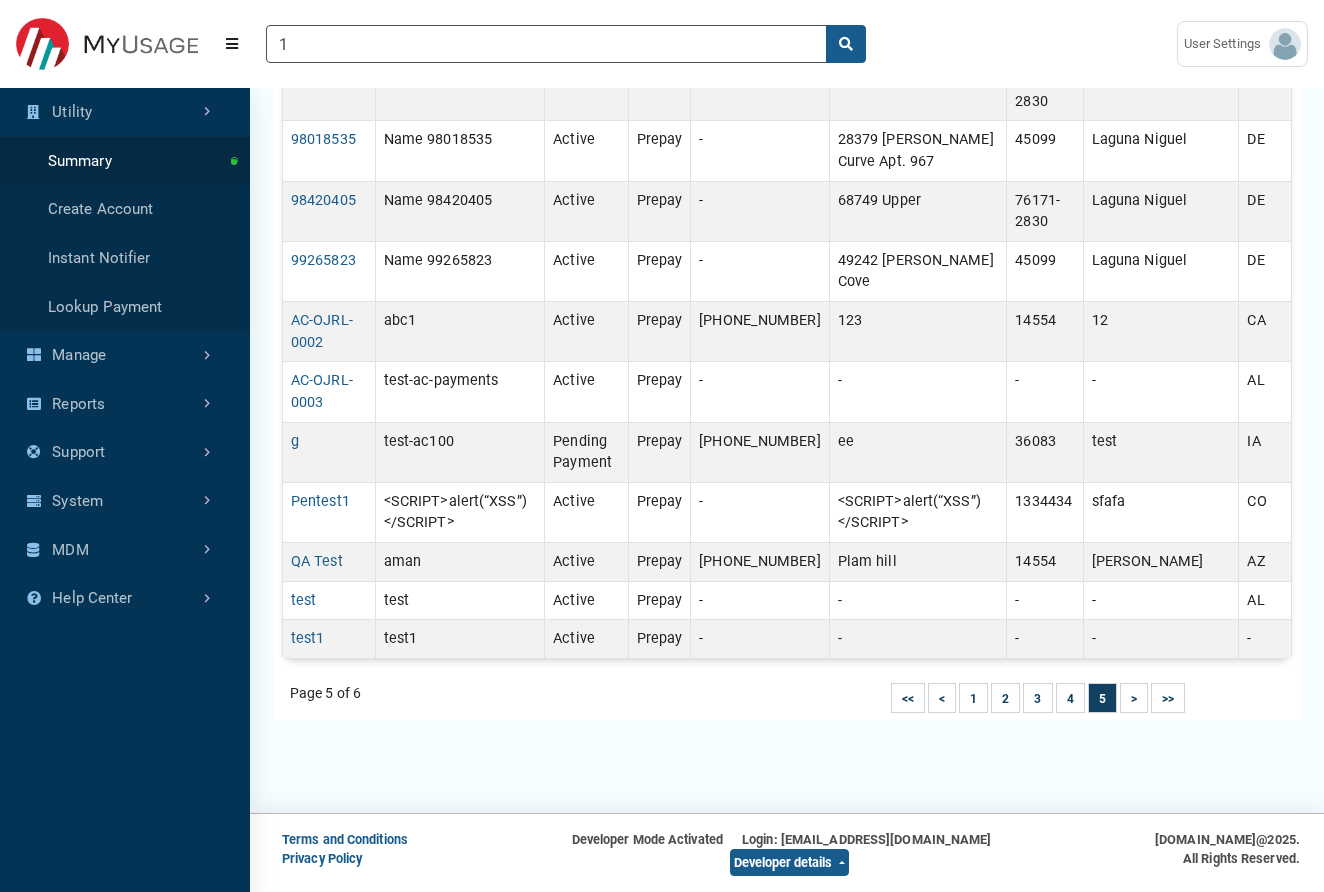 click on "Terms and Conditions
Privacy Policy
Developer Mode Activated
Login:
[EMAIL_ADDRESS][DOMAIN_NAME]
Developer details
PAMS version:
UTM:
Hostname:
[DOMAIN_NAME]
Request Time:" at bounding box center [662, 816] 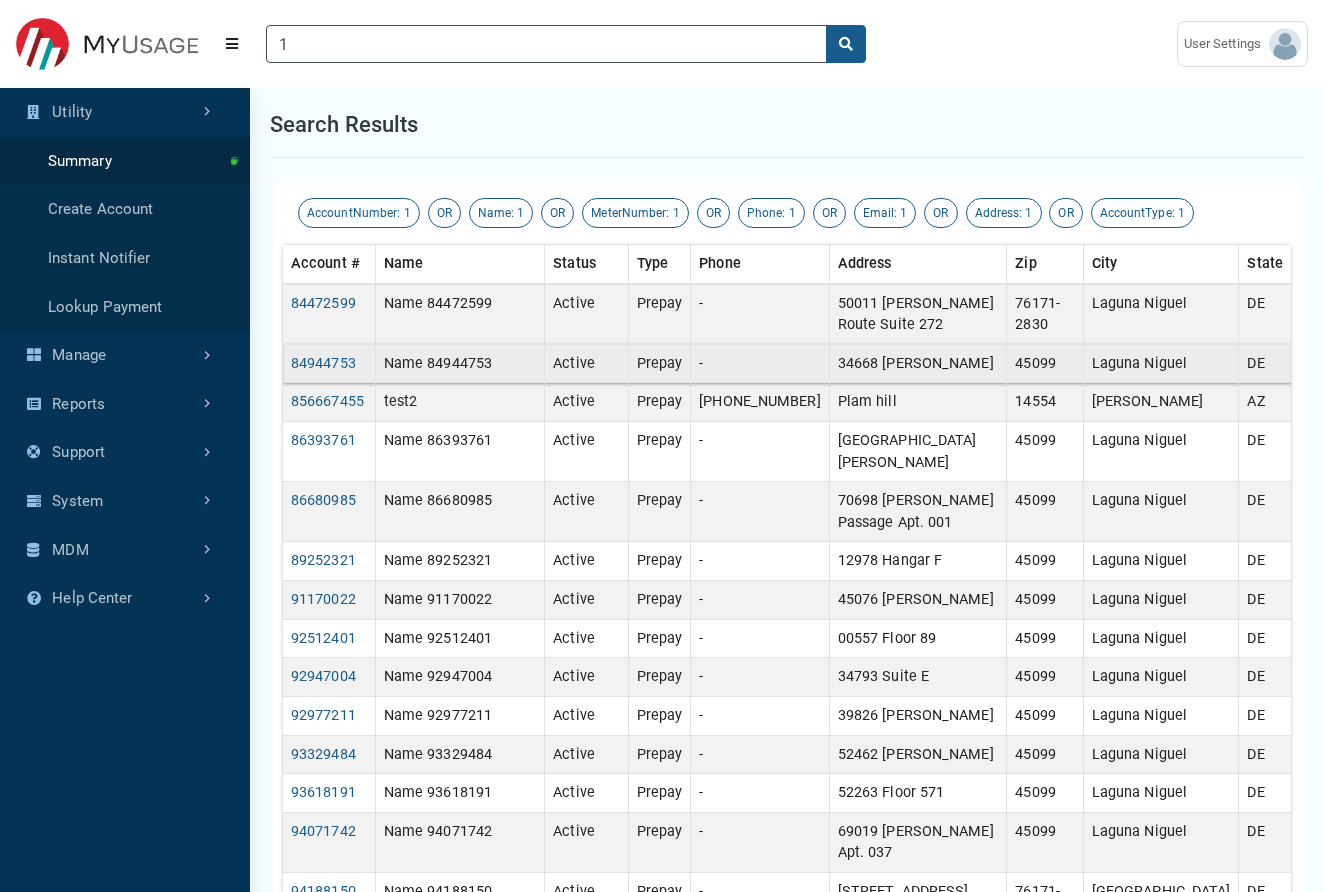 scroll, scrollTop: 0, scrollLeft: 0, axis: both 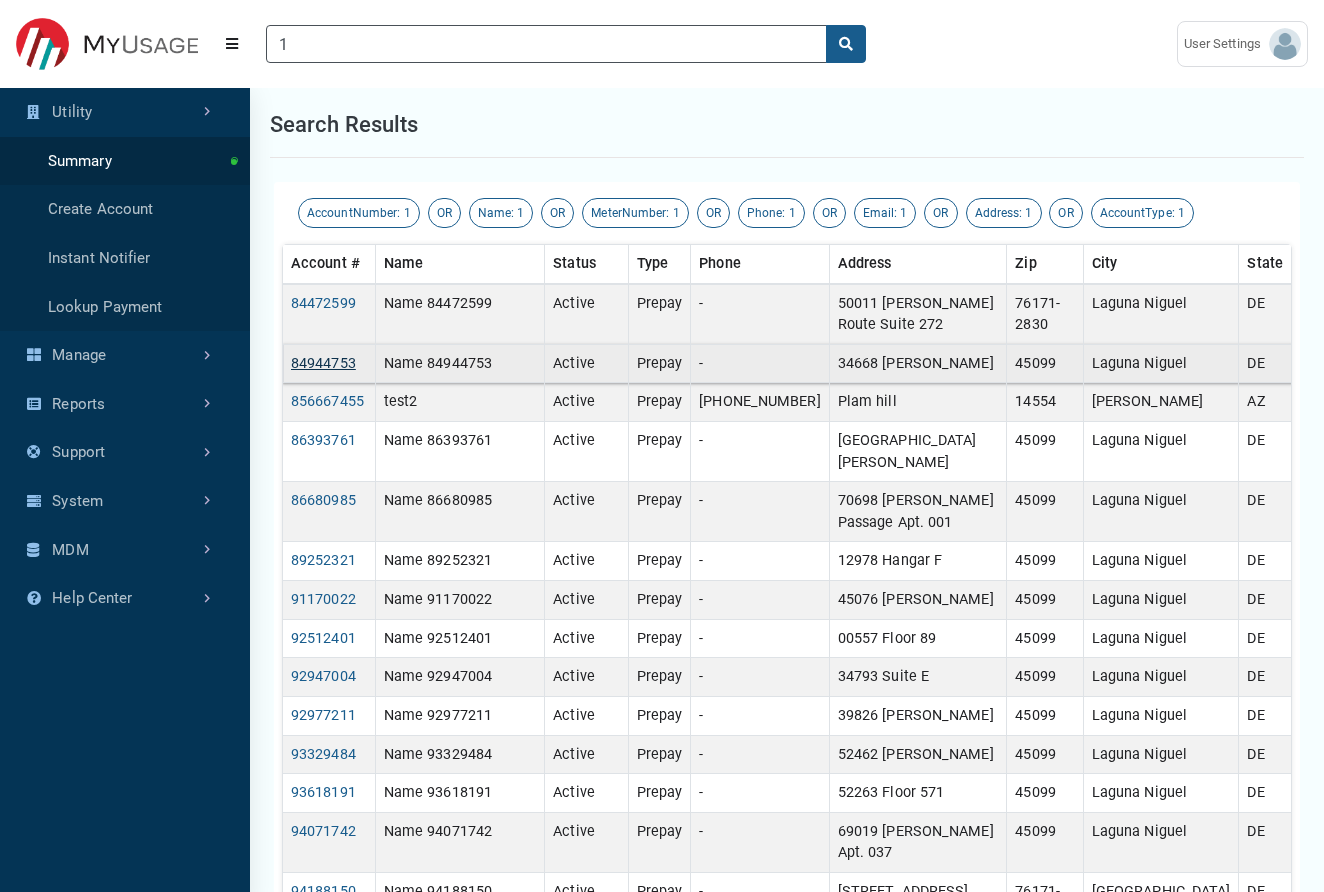 click on "84944753" at bounding box center [323, 363] 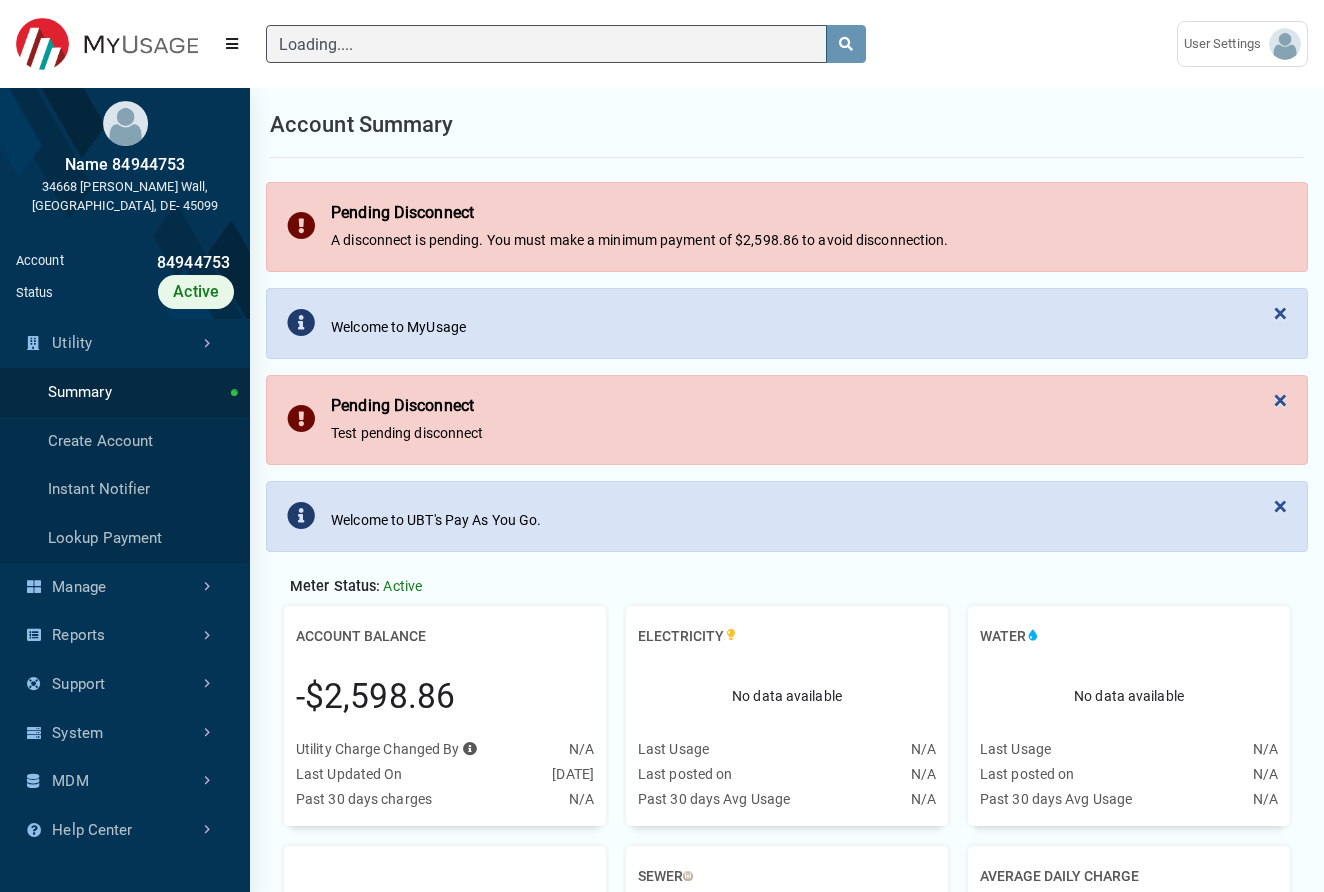 scroll, scrollTop: 589, scrollLeft: 250, axis: both 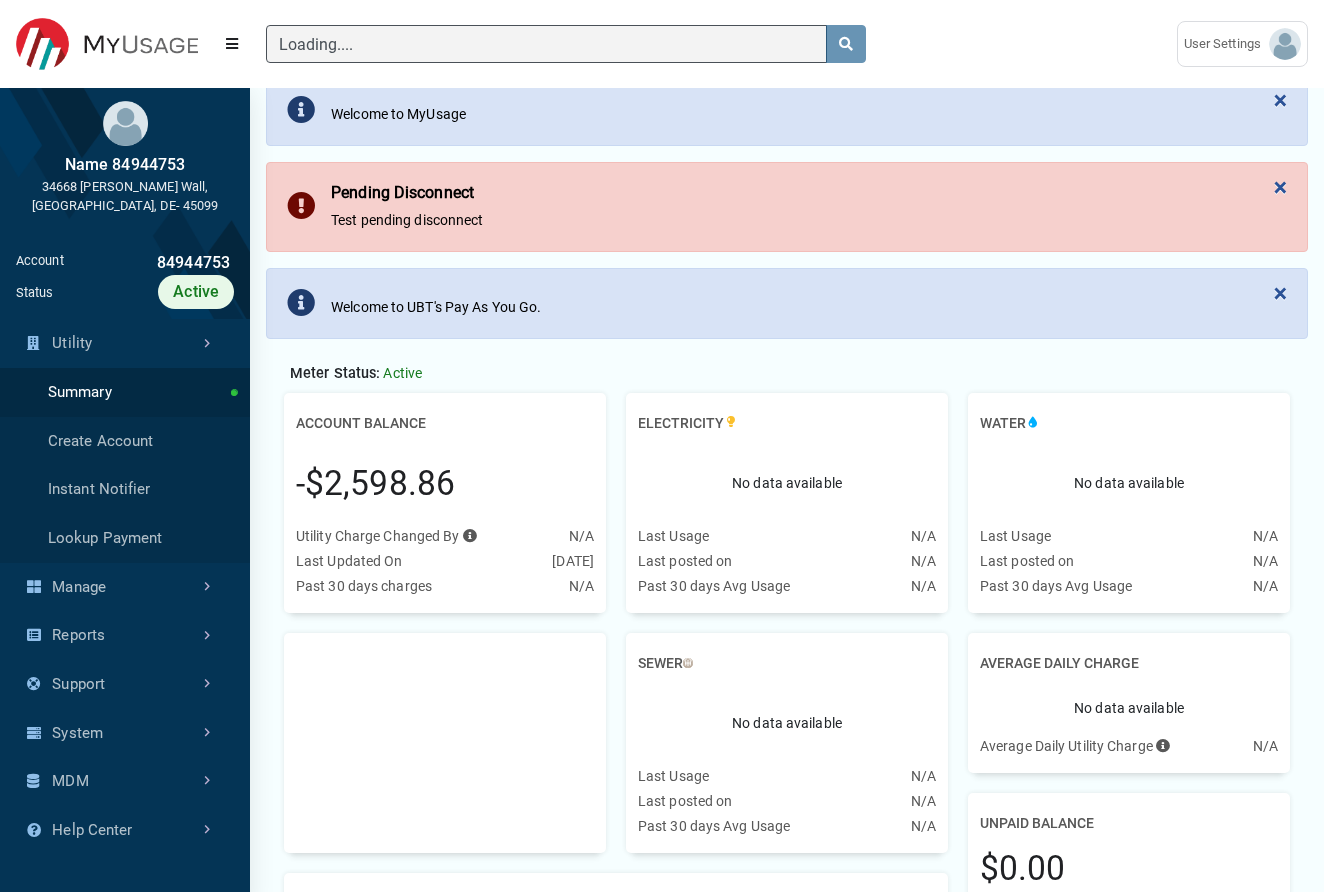 type 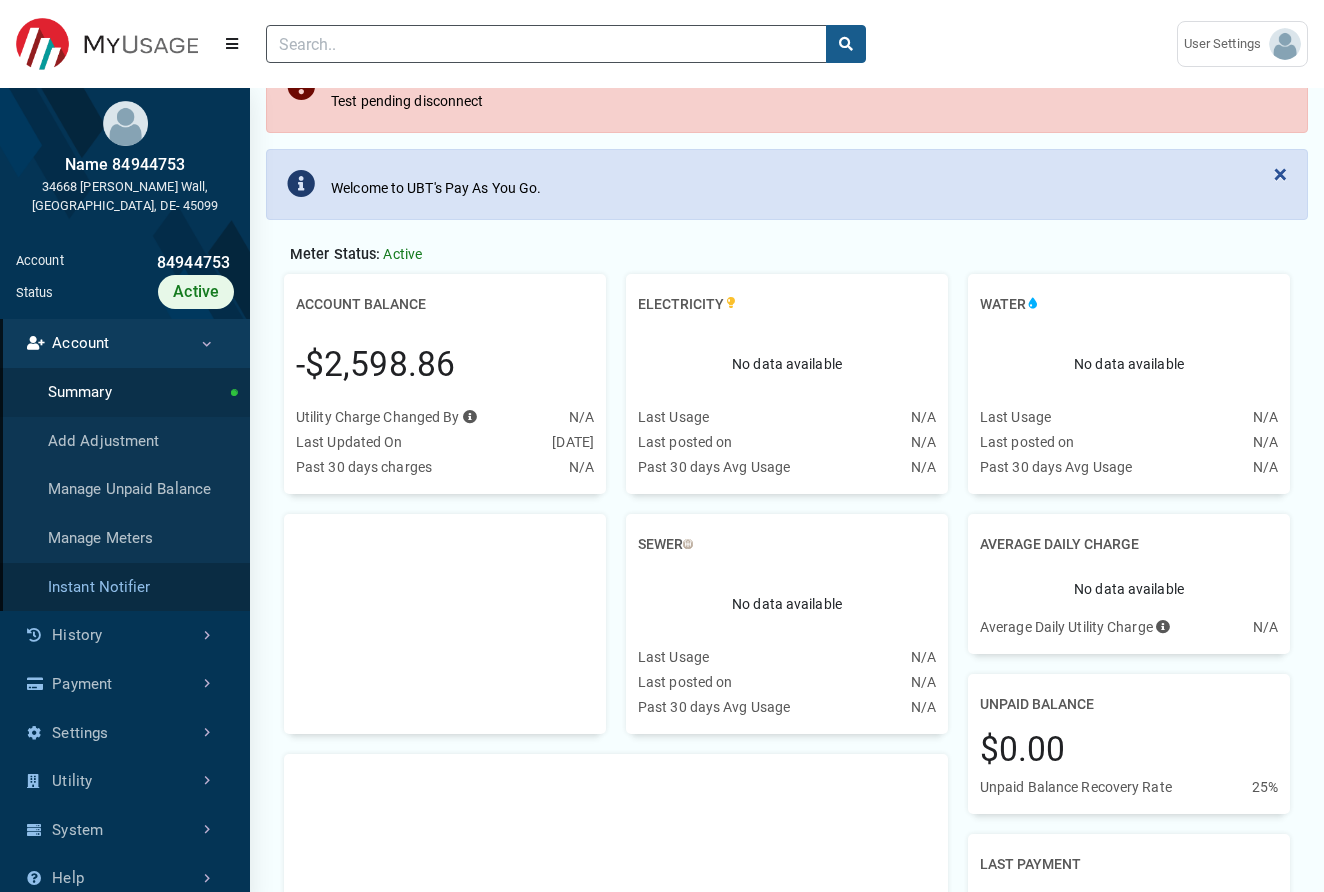 scroll, scrollTop: 351, scrollLeft: 0, axis: vertical 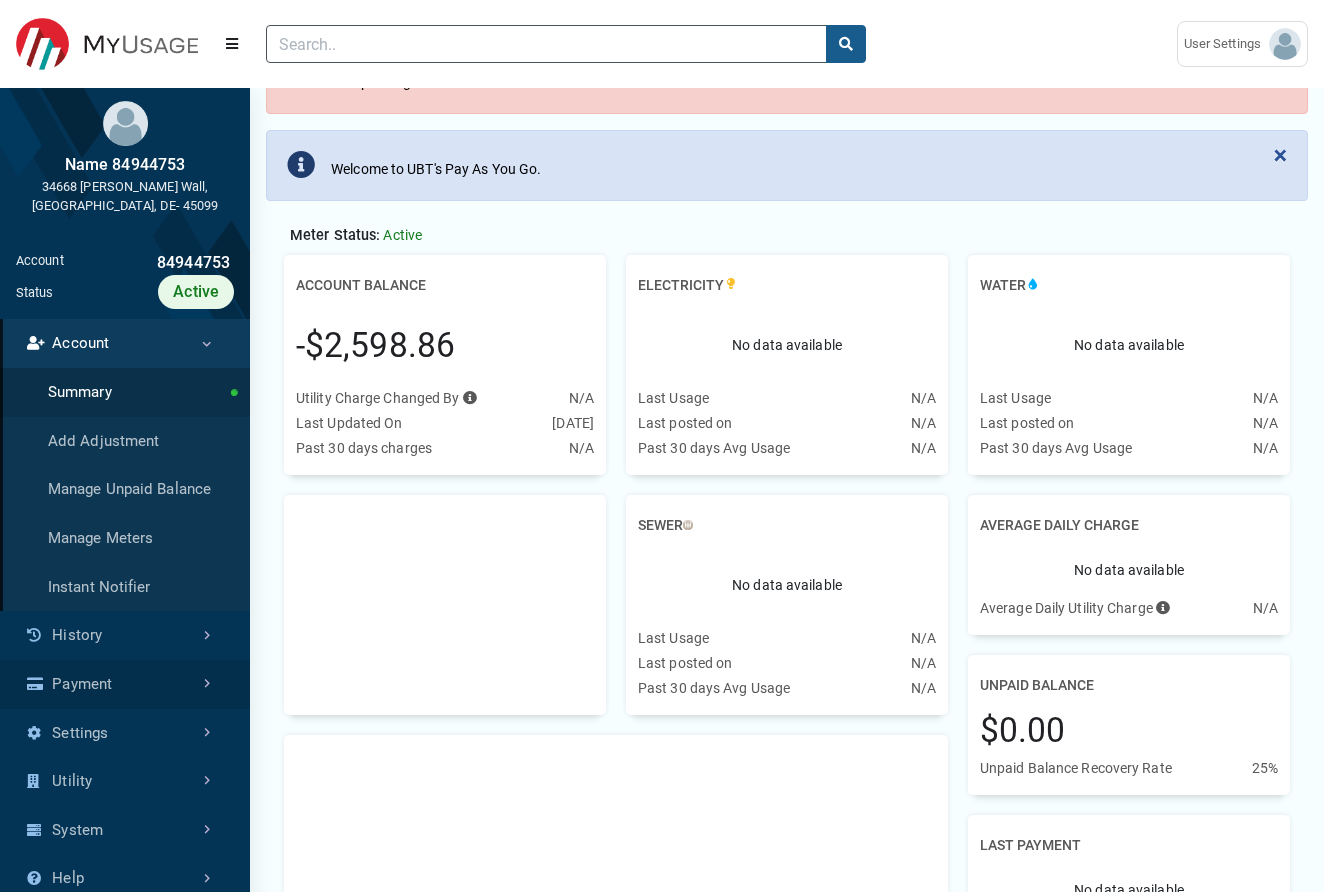 click on "Payment" at bounding box center [125, 684] 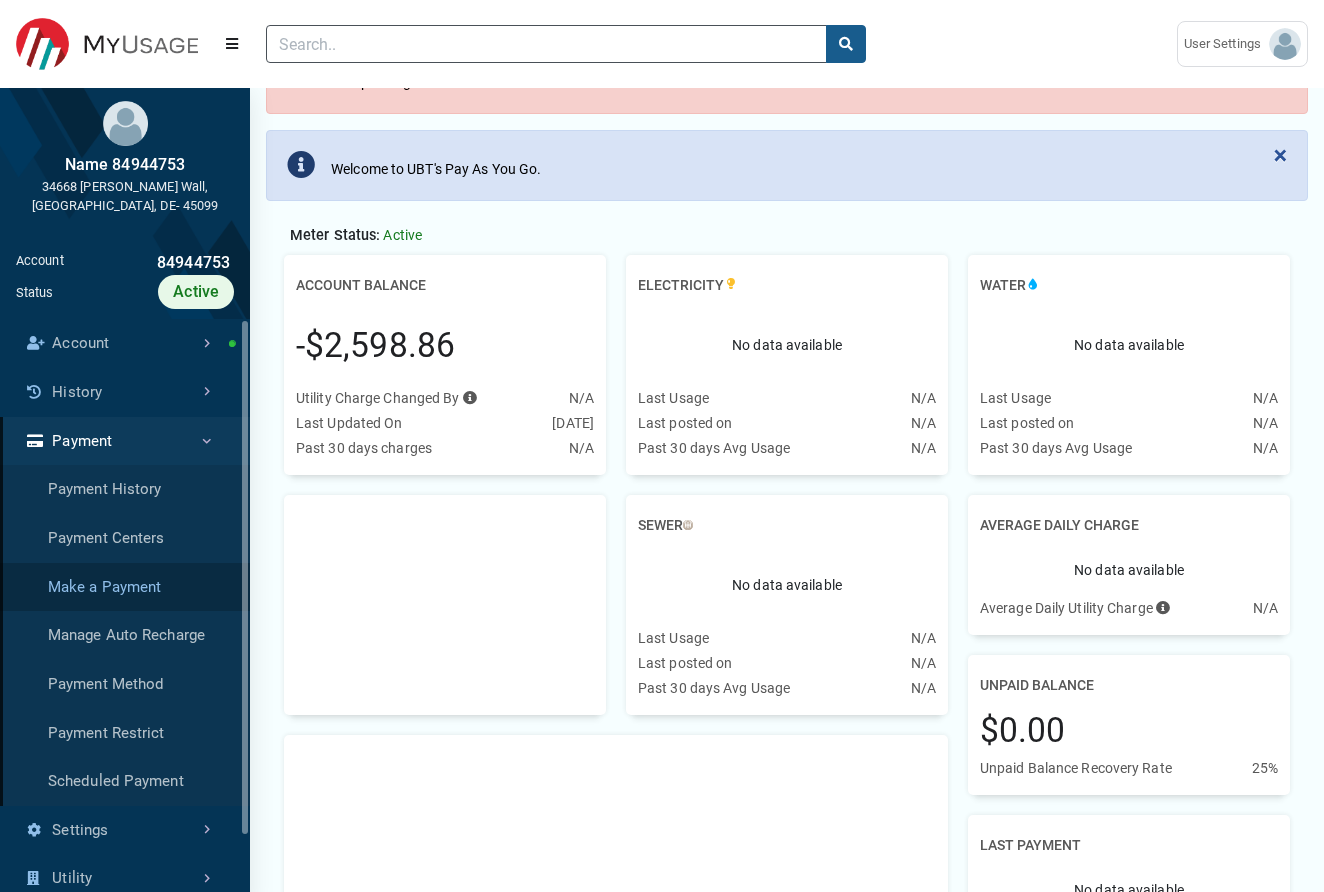 click on "Make a Payment" at bounding box center (125, 587) 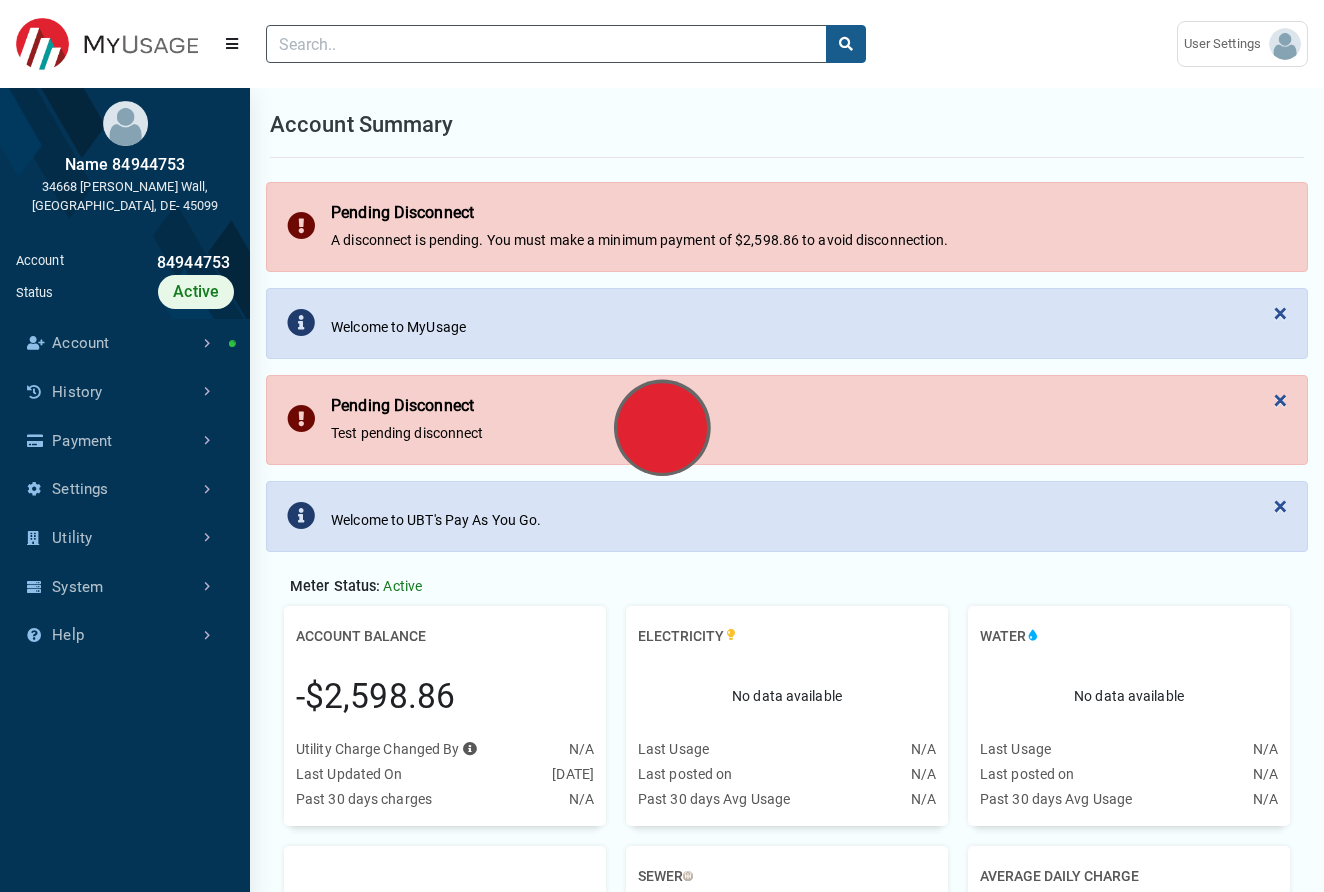 scroll, scrollTop: 0, scrollLeft: 0, axis: both 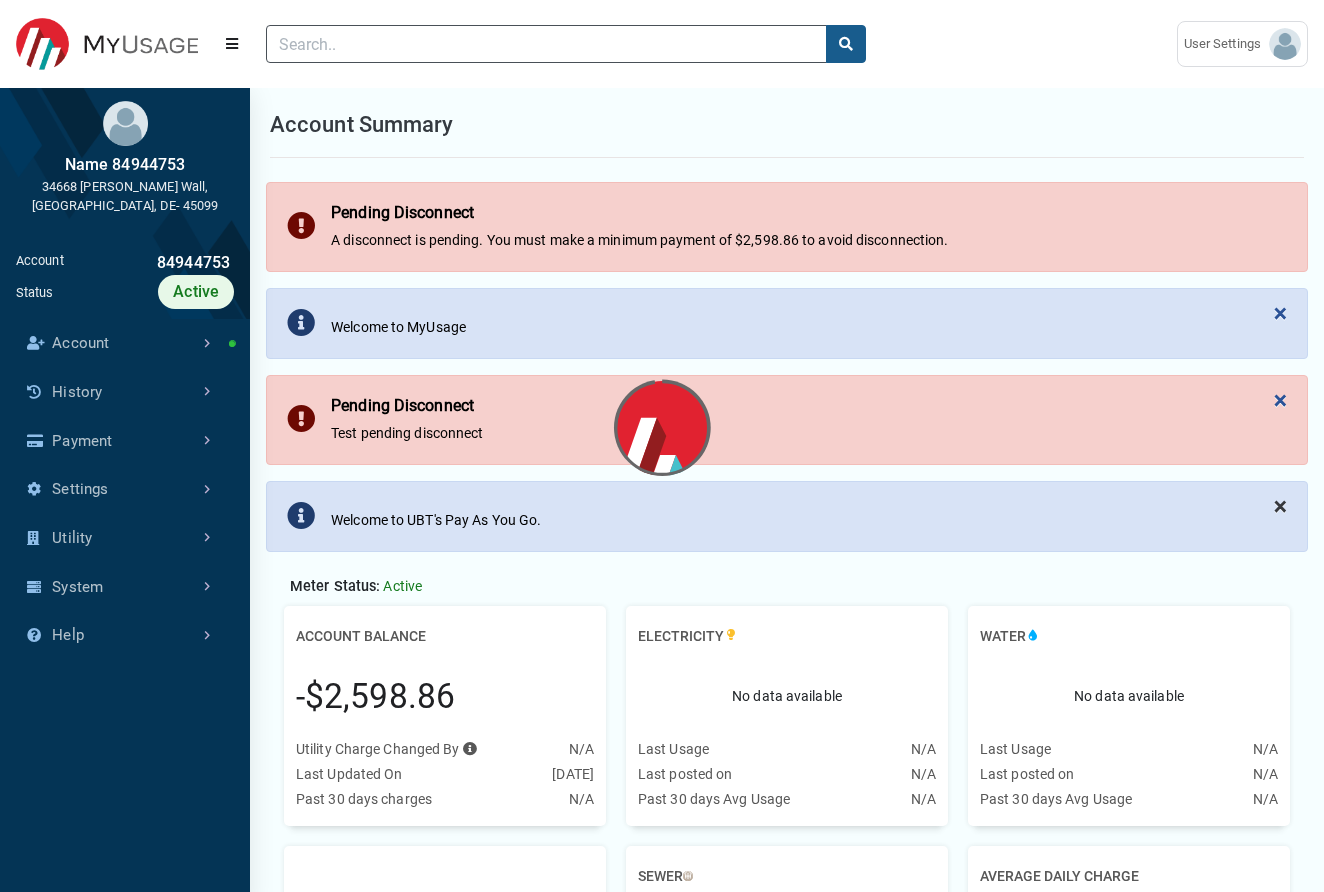 click on "×" at bounding box center (1280, 506) 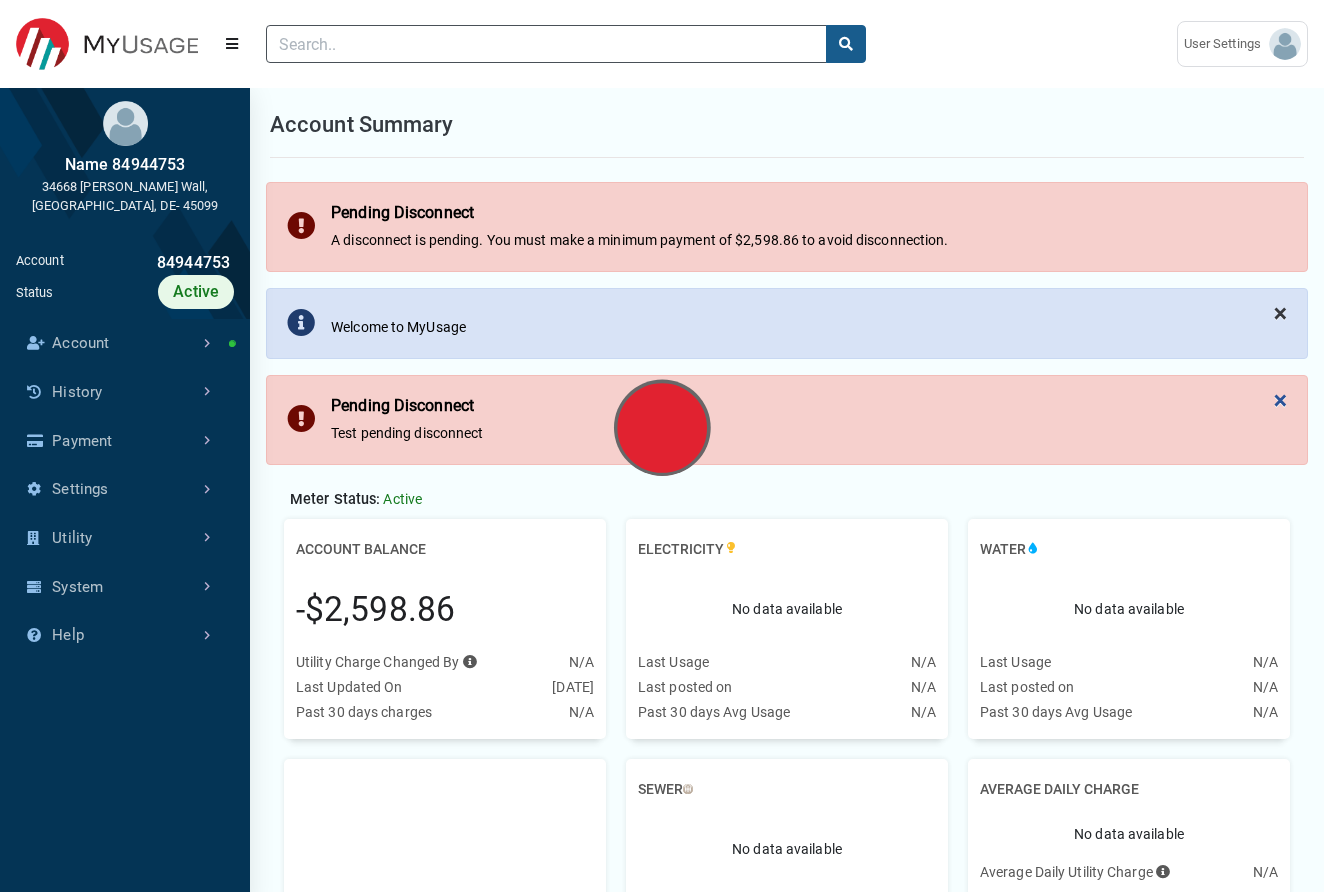 click on "×" at bounding box center [1280, 313] 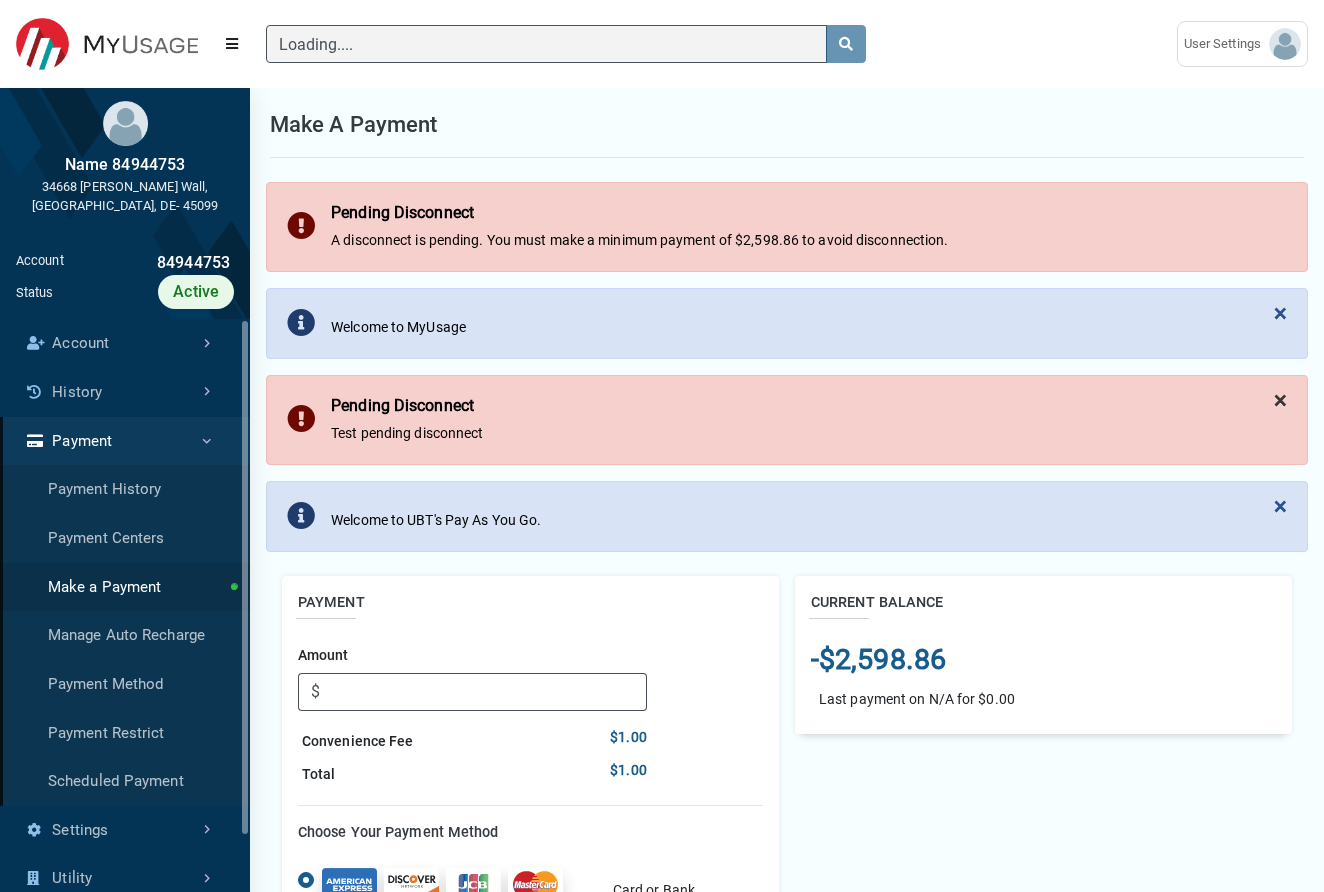 click on "×" at bounding box center [1280, 400] 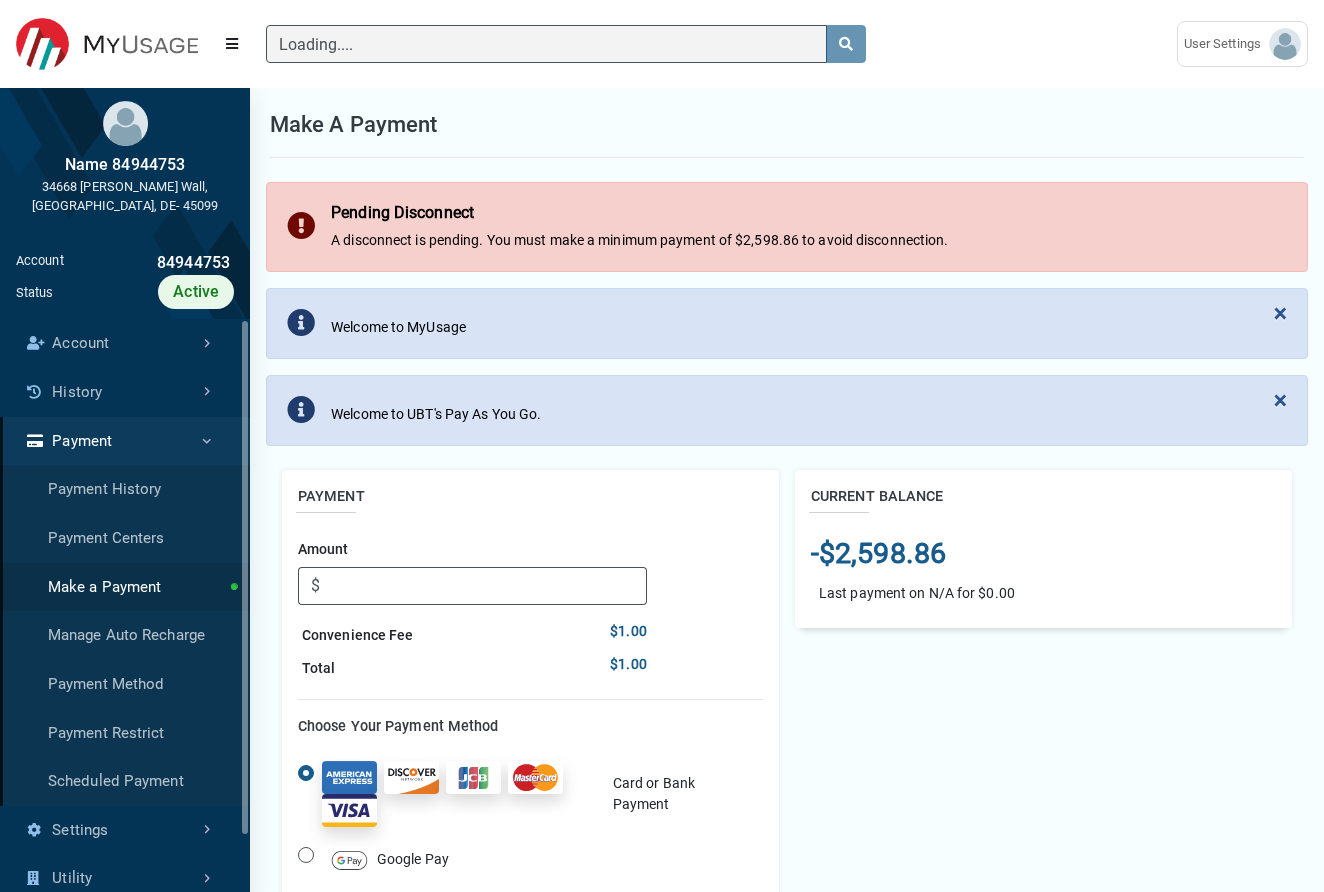 scroll, scrollTop: 5, scrollLeft: 0, axis: vertical 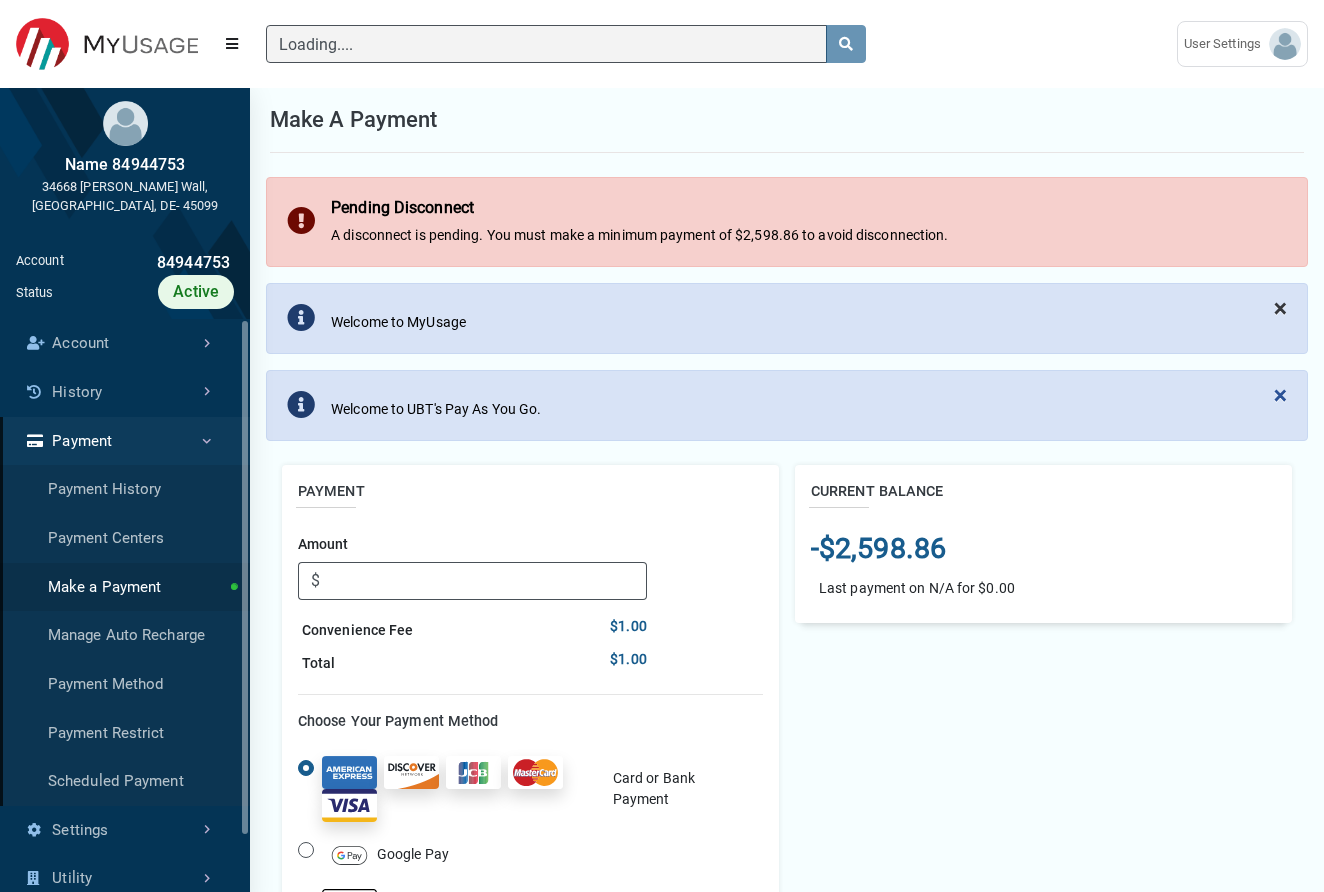 type 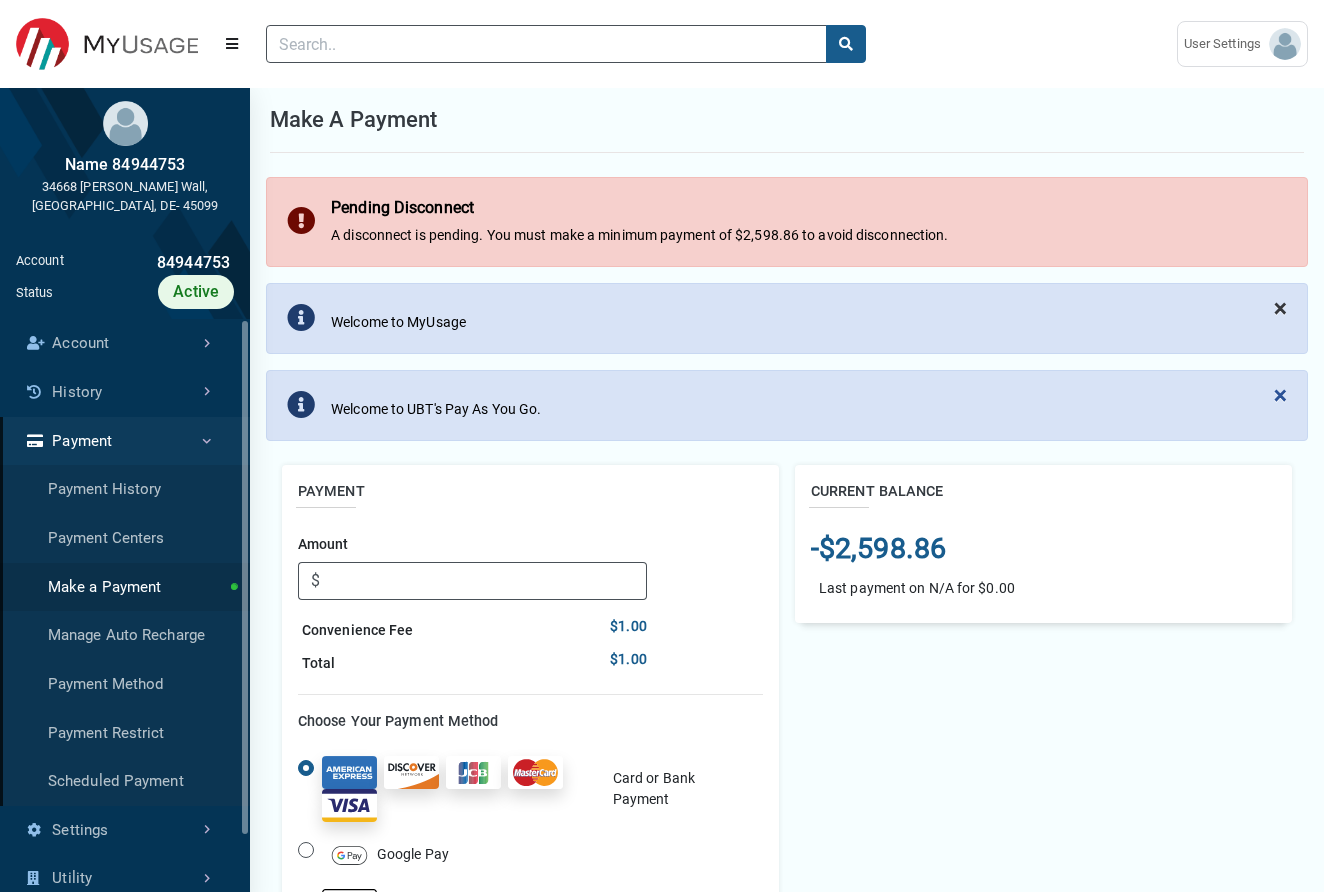 click on "×" at bounding box center (1280, 308) 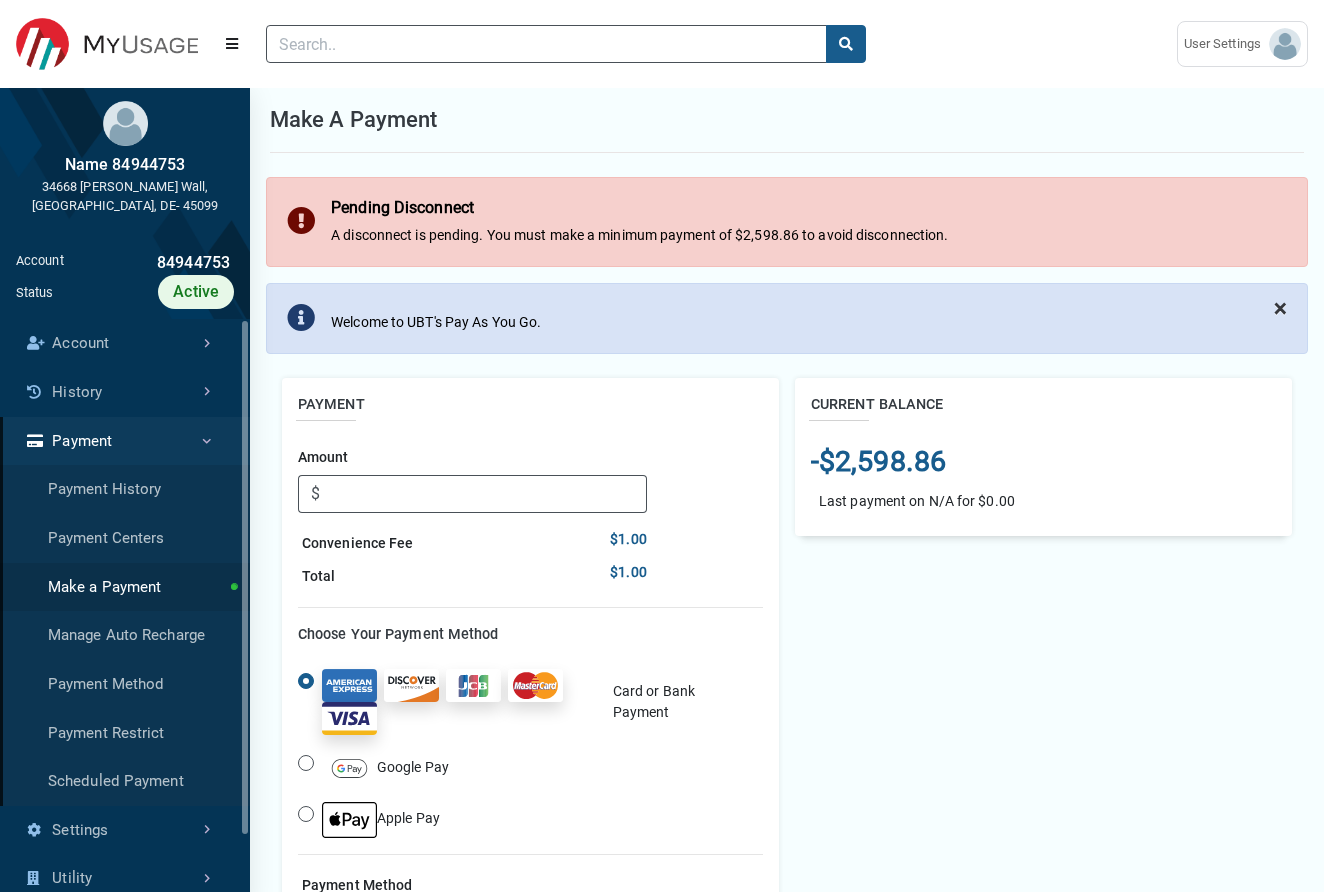 click on "×" at bounding box center (1280, 308) 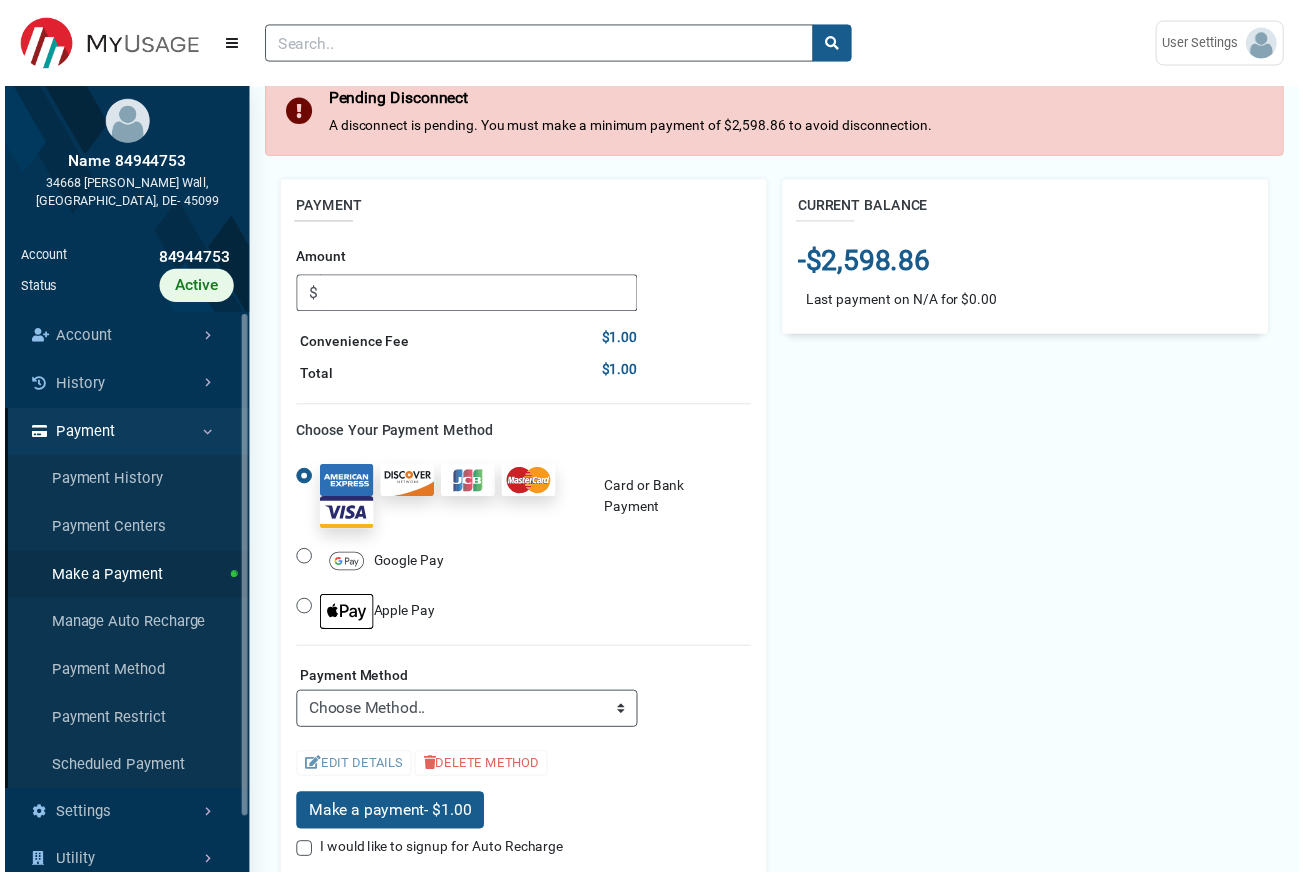 scroll, scrollTop: 115, scrollLeft: 0, axis: vertical 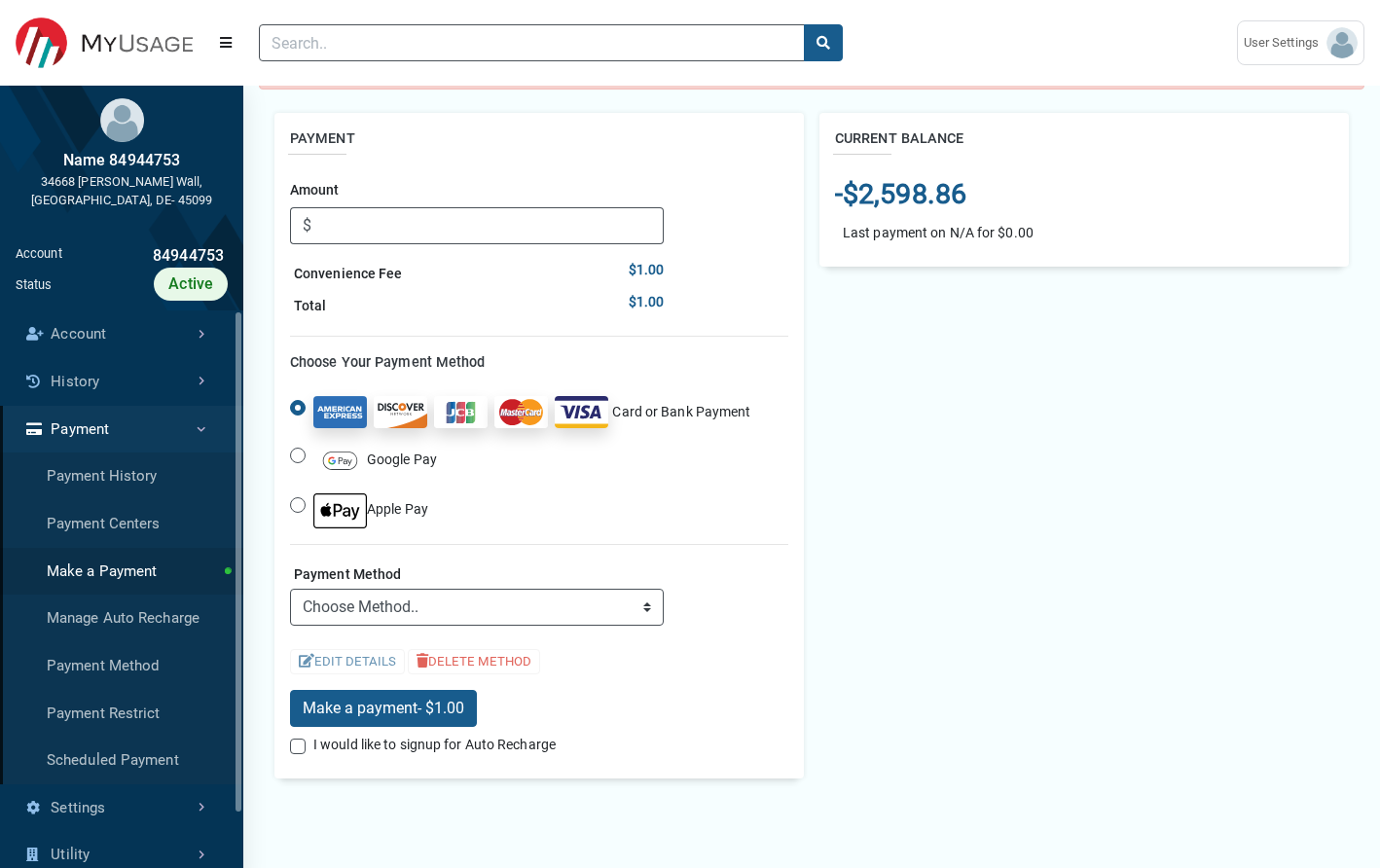 click on "CURRENT BALANCE
-$2,598.86
Last payment on N/A for $0.00" at bounding box center [1084, 453] 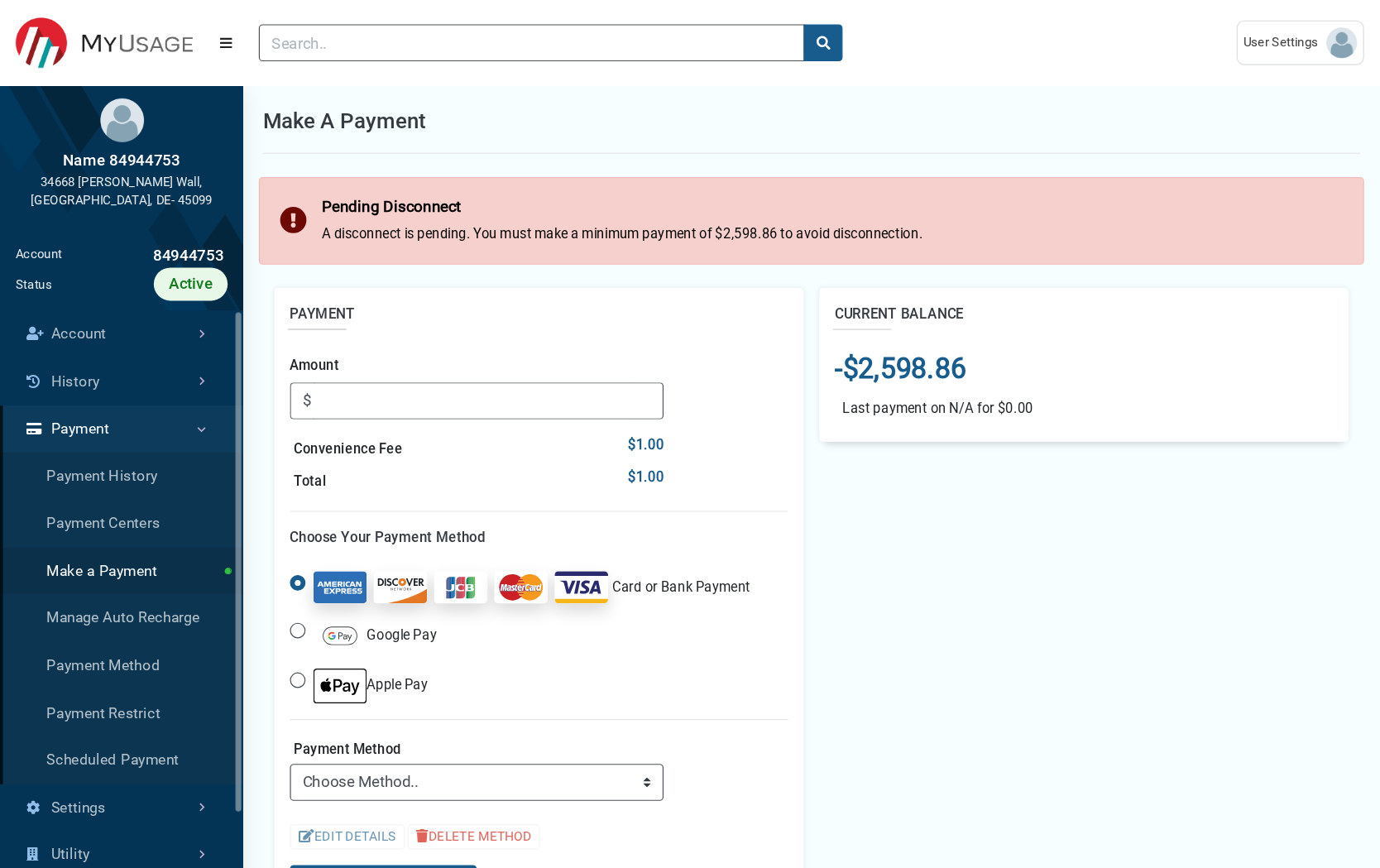 scroll, scrollTop: 0, scrollLeft: 0, axis: both 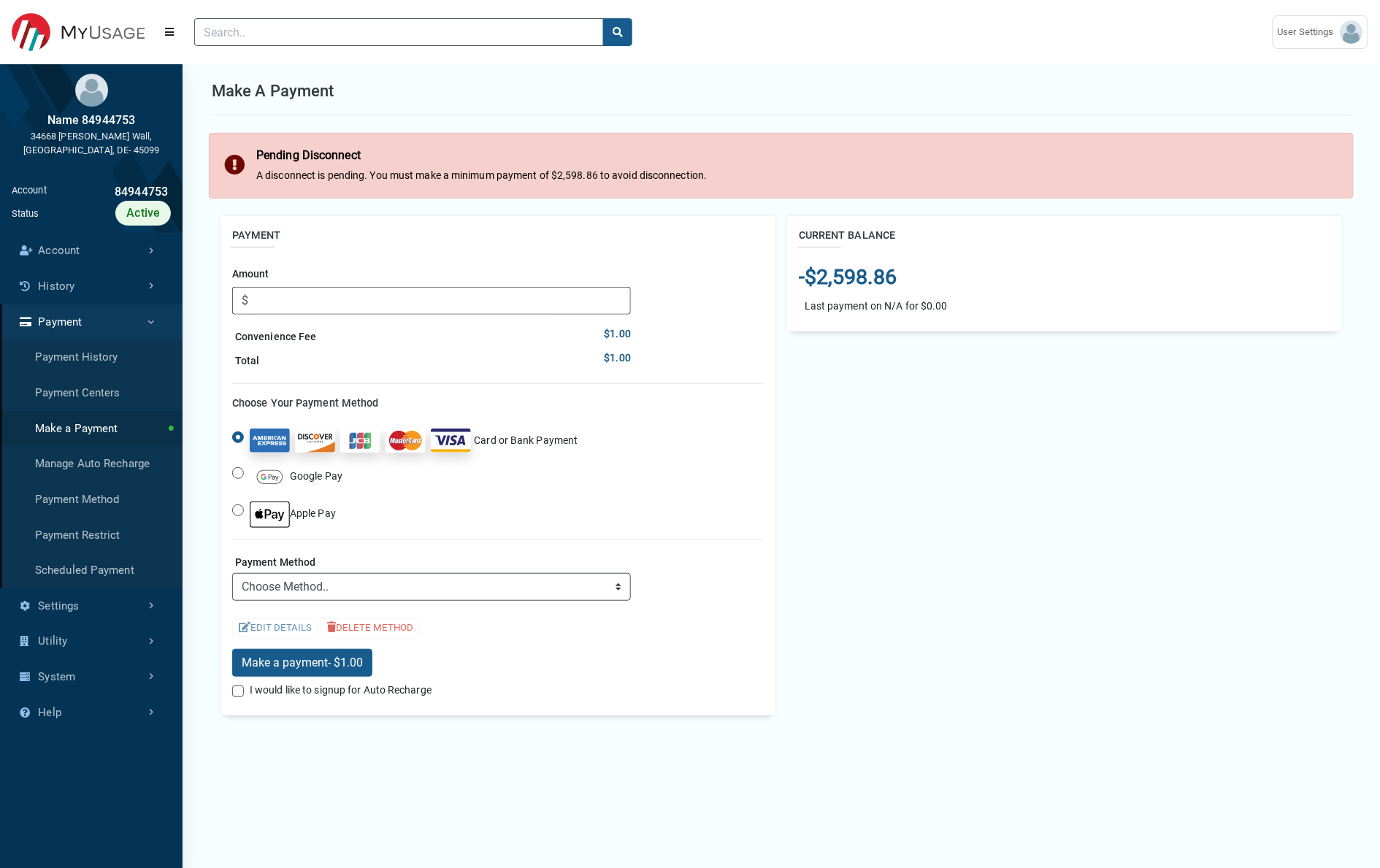 click at bounding box center (269, 477) 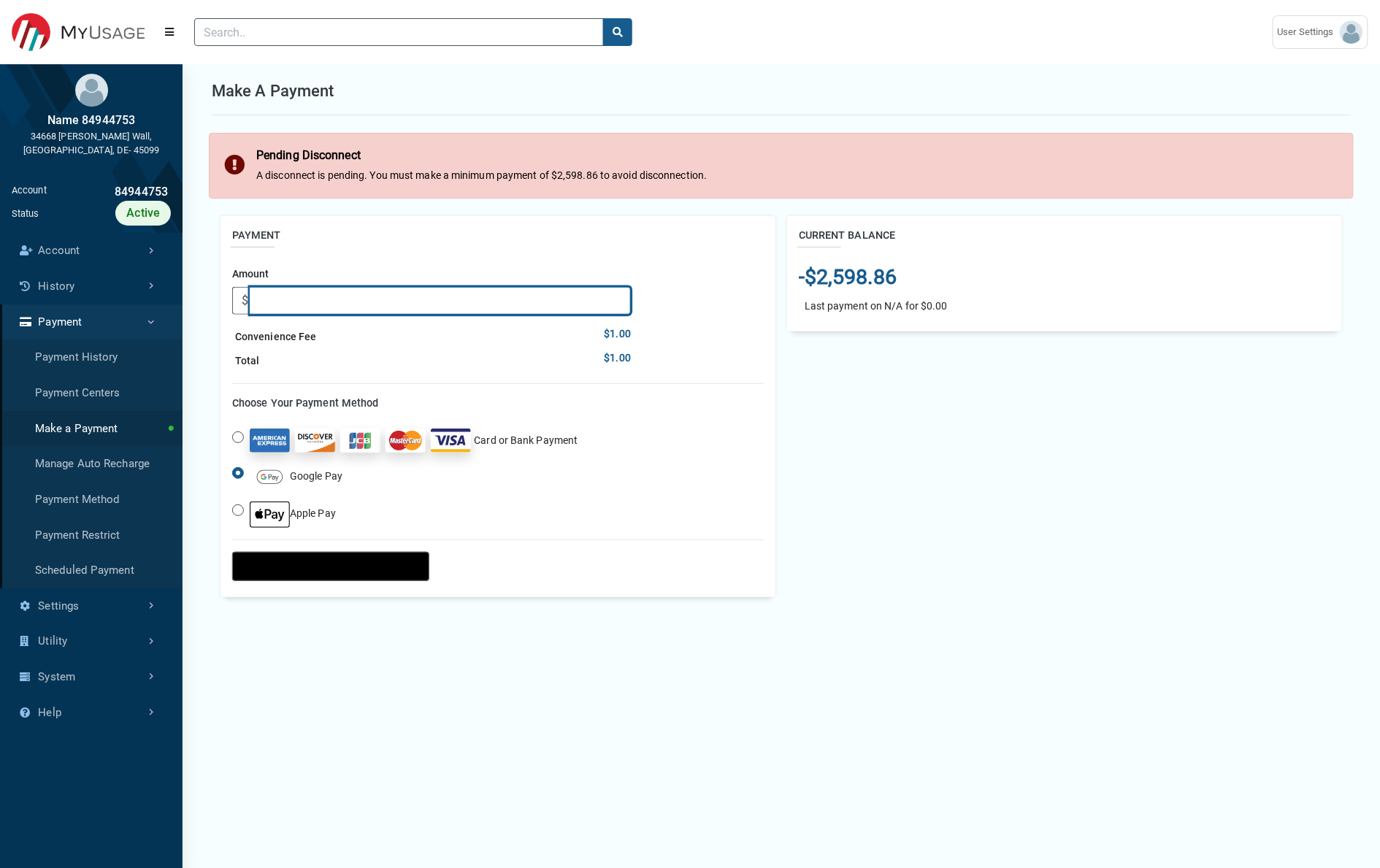 click on "Amount" at bounding box center (440, 301) 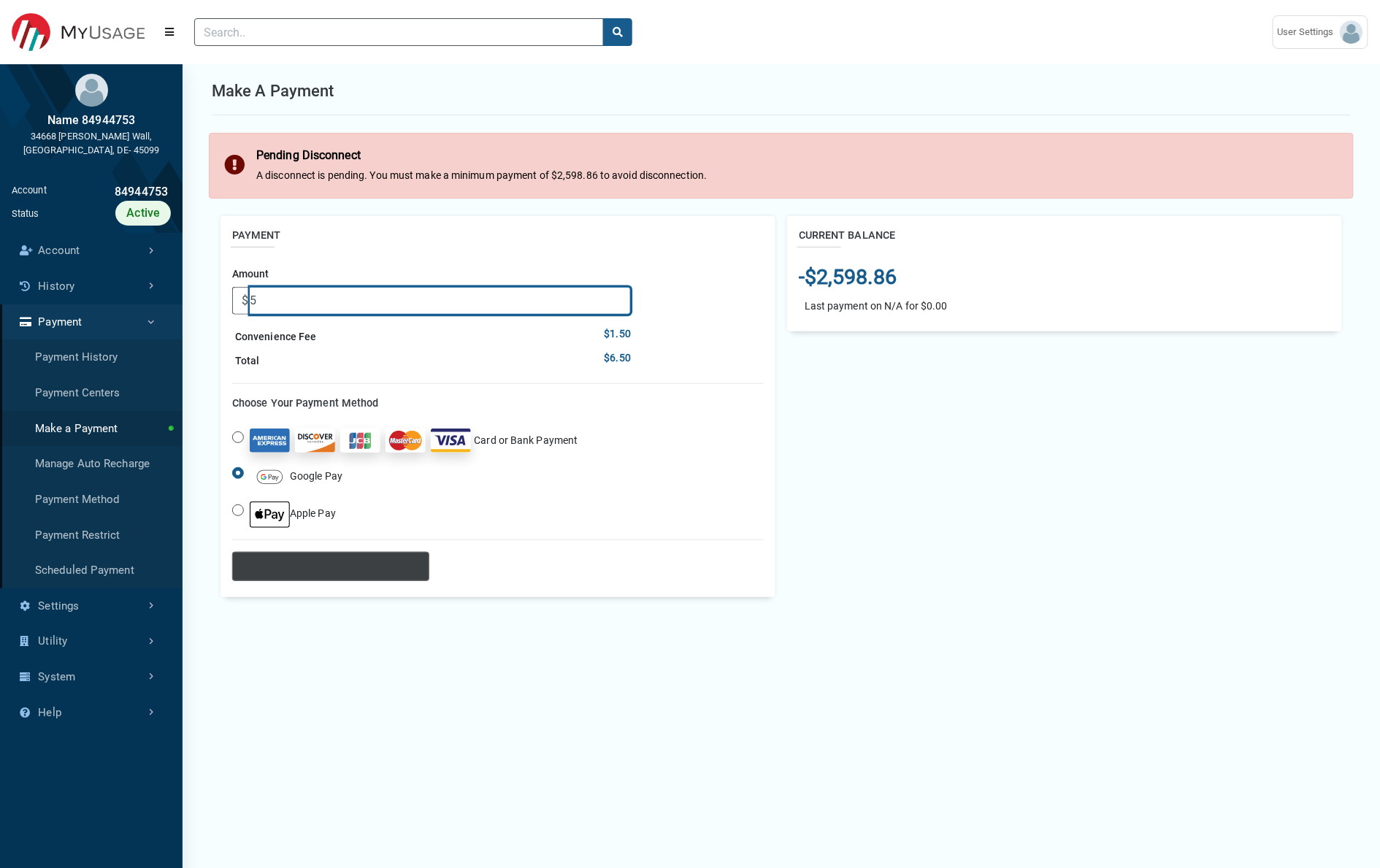 type on "5" 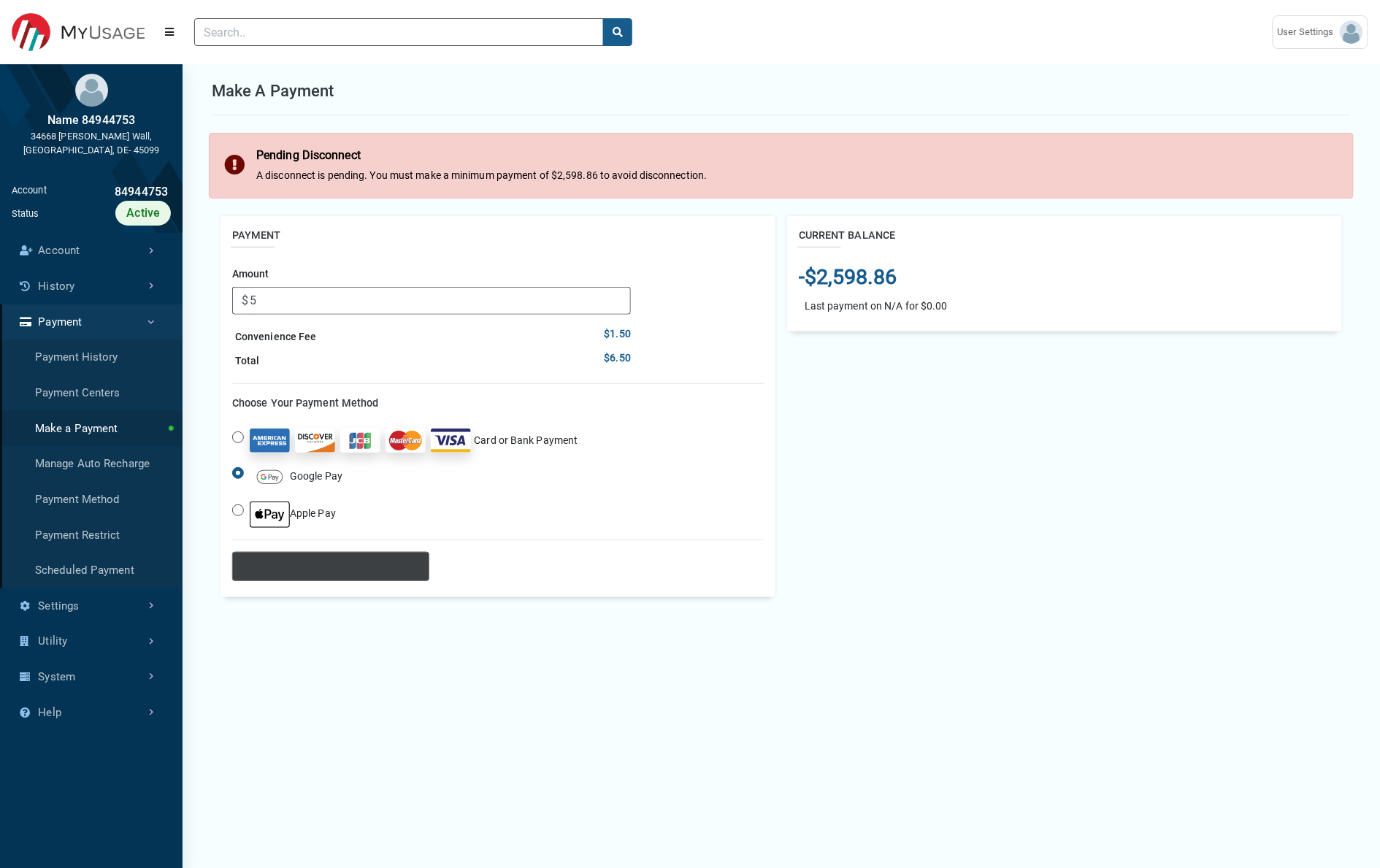 click 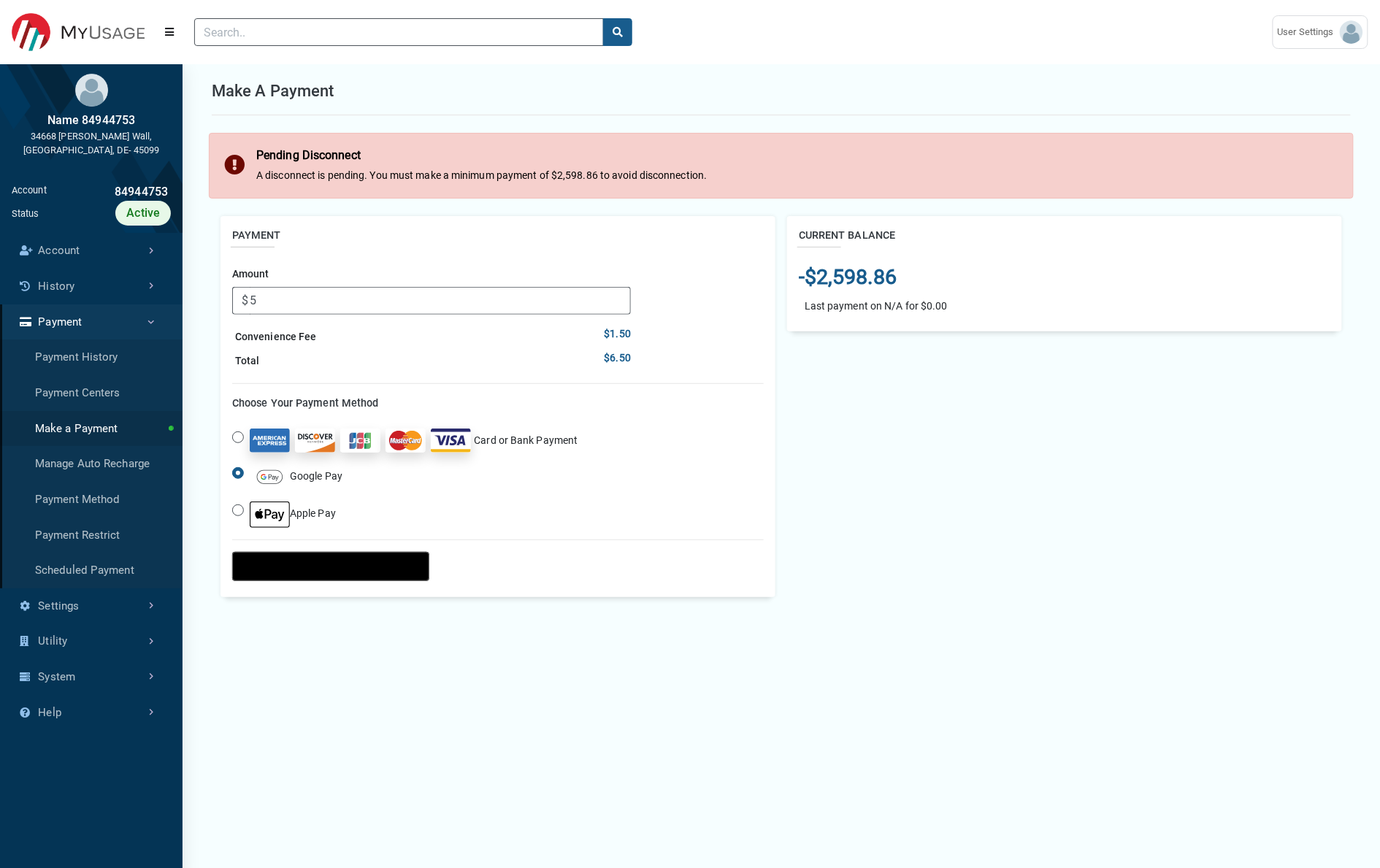 click at bounding box center [269, 514] 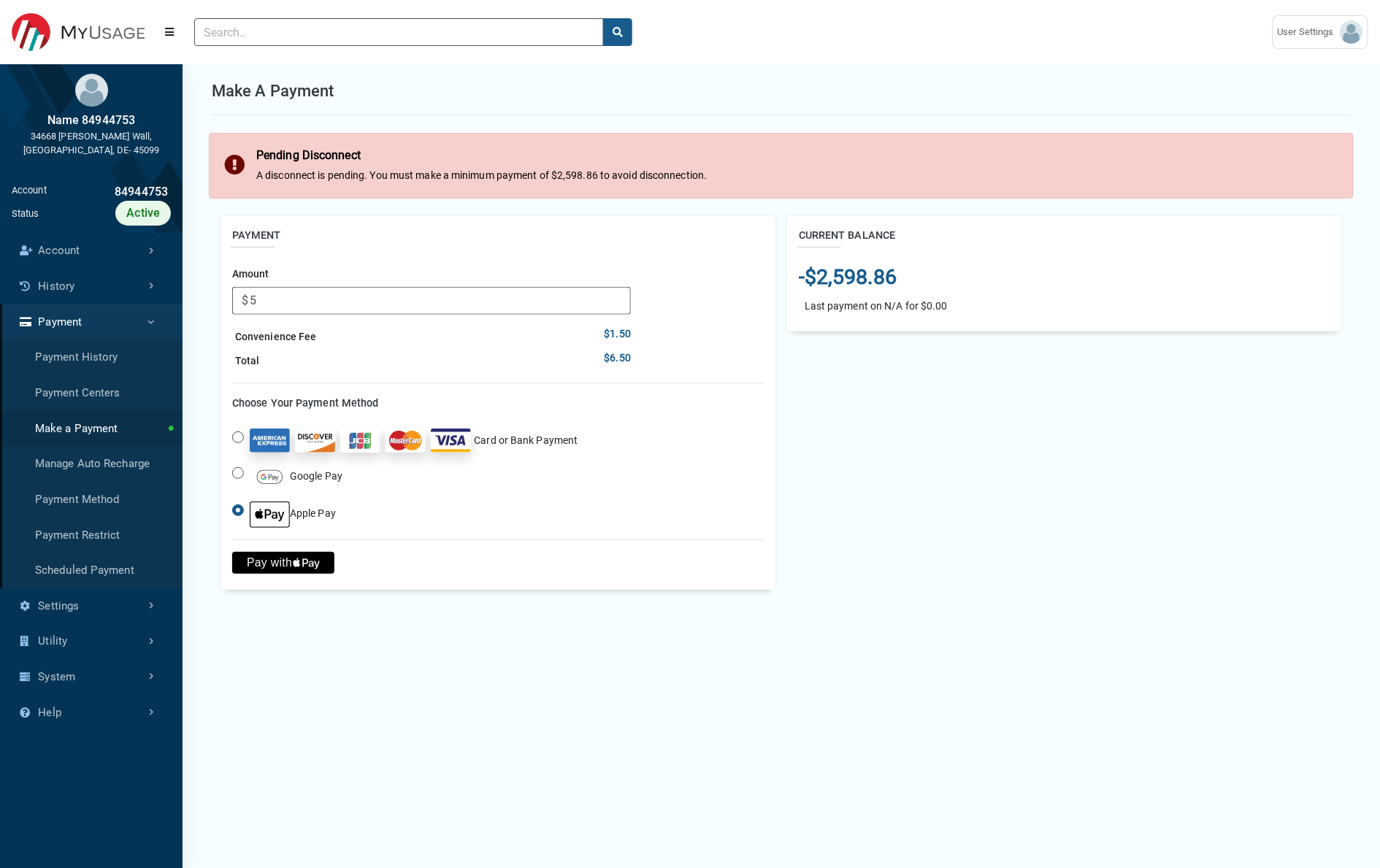 click on "Pay with" 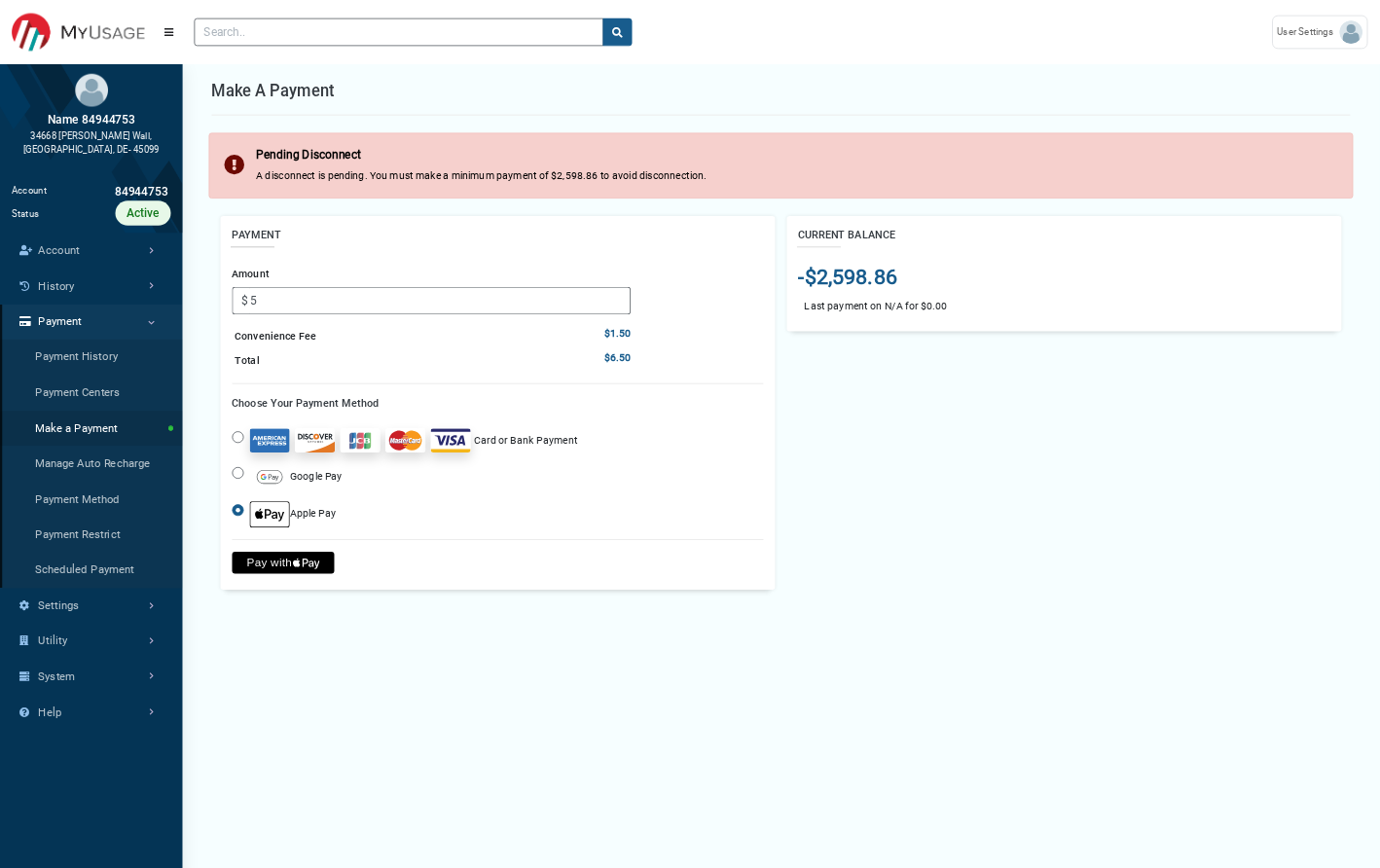 scroll, scrollTop: 1, scrollLeft: 1, axis: both 